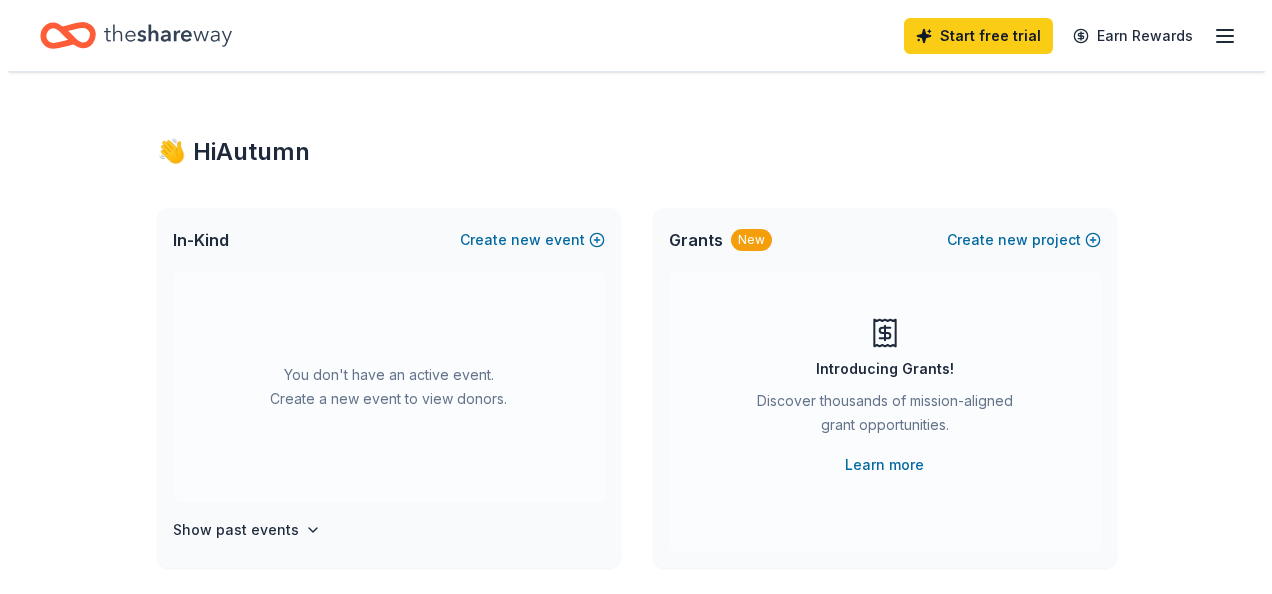 scroll, scrollTop: 0, scrollLeft: 0, axis: both 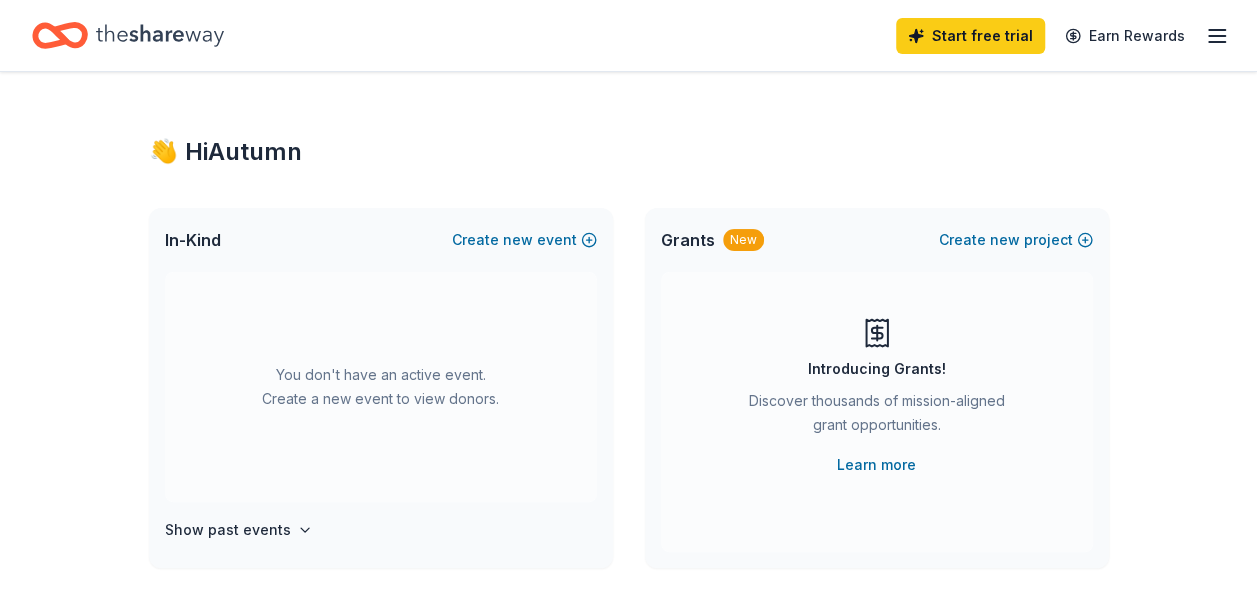 click on "👋 Hi  Autumn" at bounding box center [629, 152] 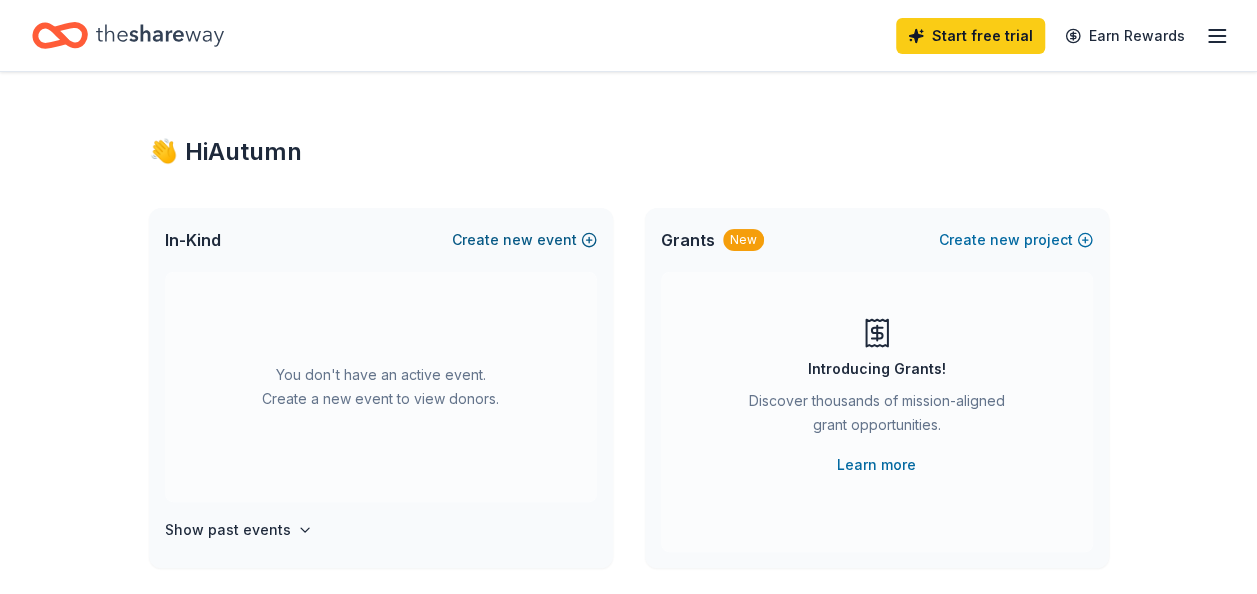 click on "Create  new  event" at bounding box center [524, 240] 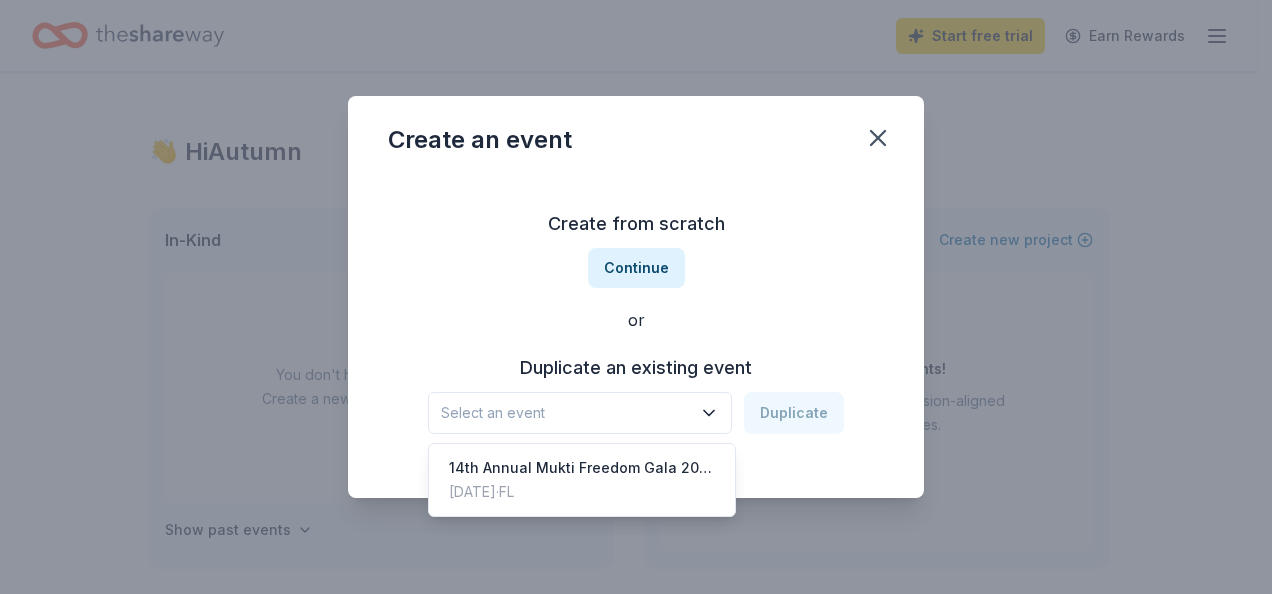 click 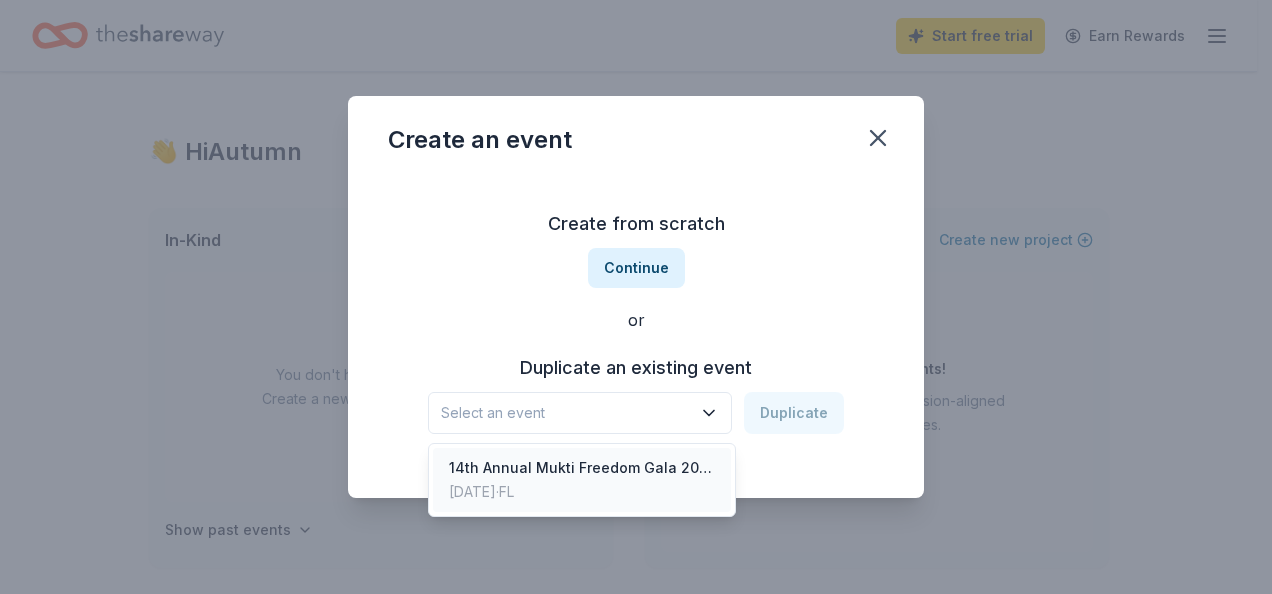 click on "14th Annual Mukti Freedom Gala 2025" at bounding box center (582, 468) 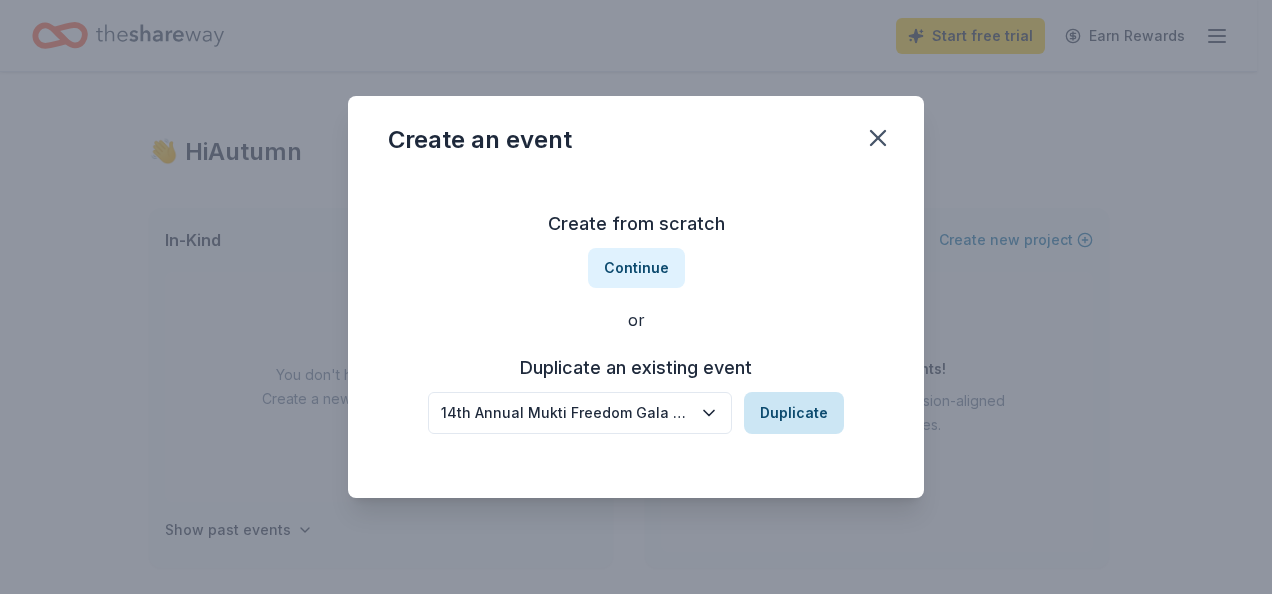 click on "Duplicate" at bounding box center [794, 413] 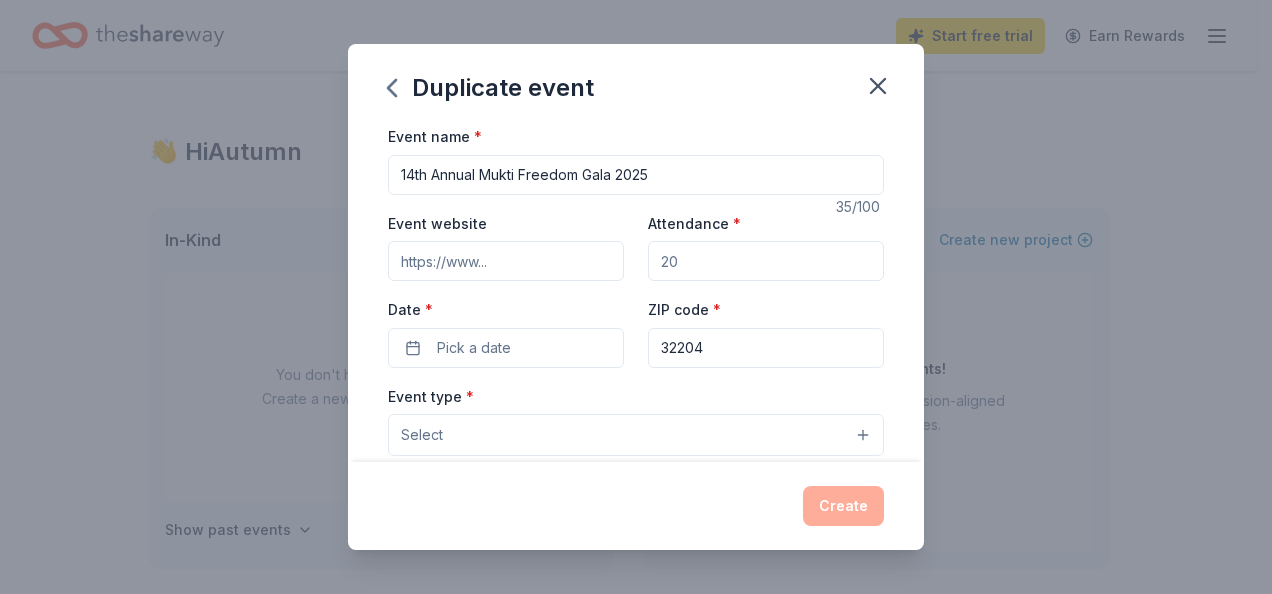 click on "14th Annual Mukti Freedom Gala 2025" at bounding box center [636, 175] 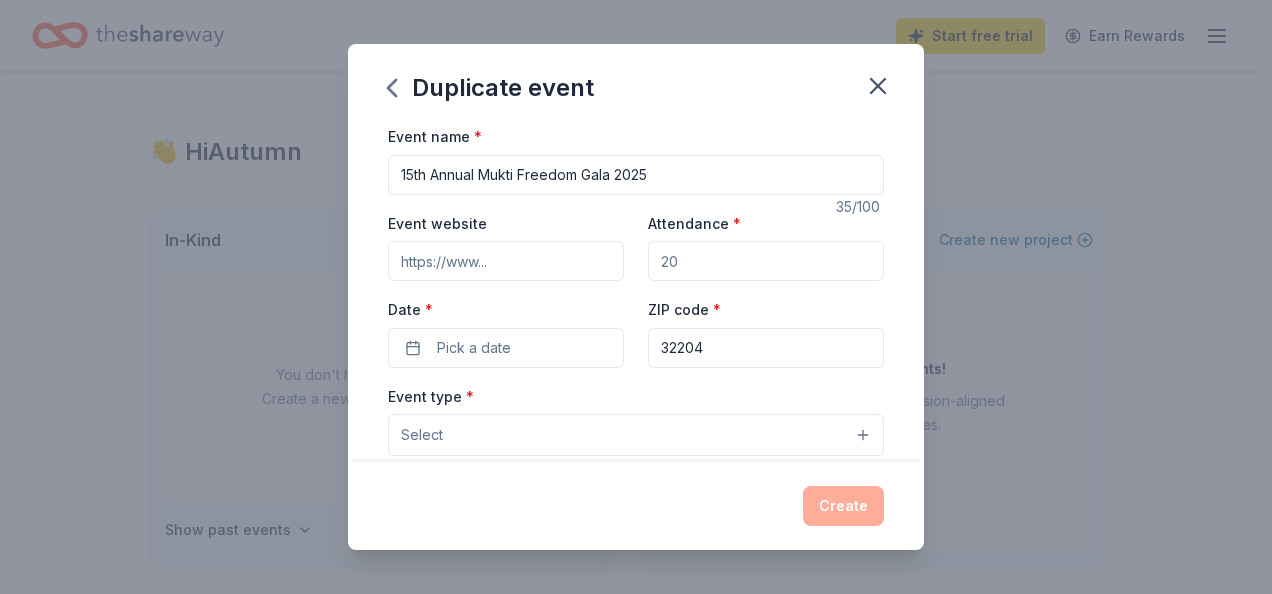click on "15th Annual Mukti Freedom Gala 2025" at bounding box center (636, 175) 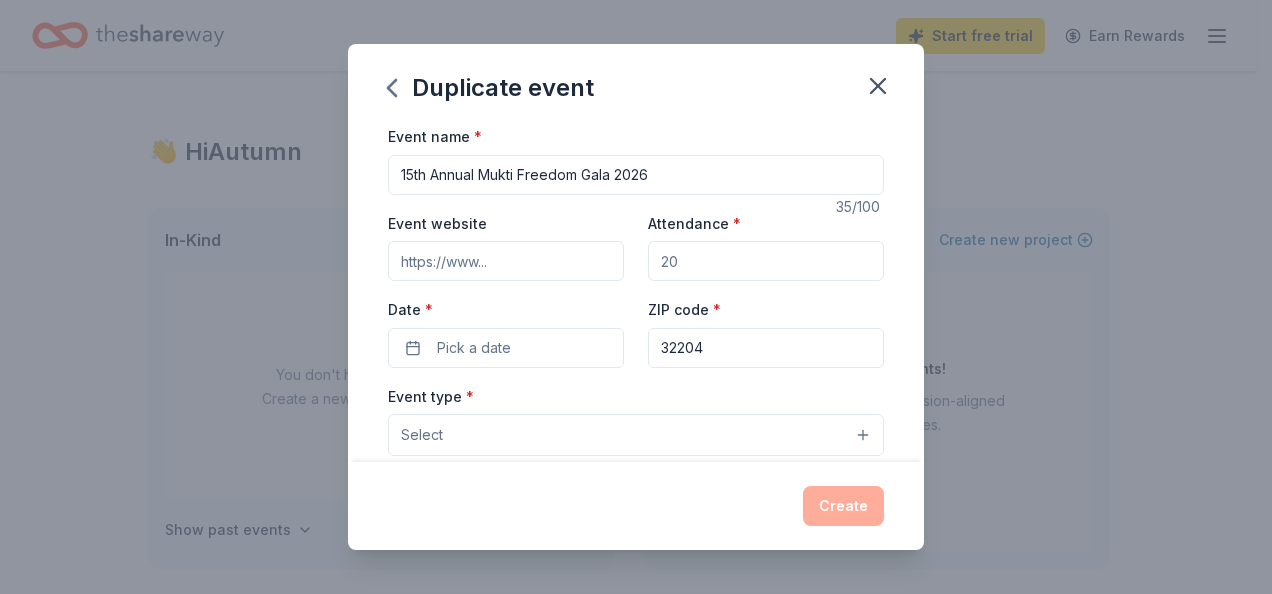 type on "15th Annual Mukti Freedom Gala 2026" 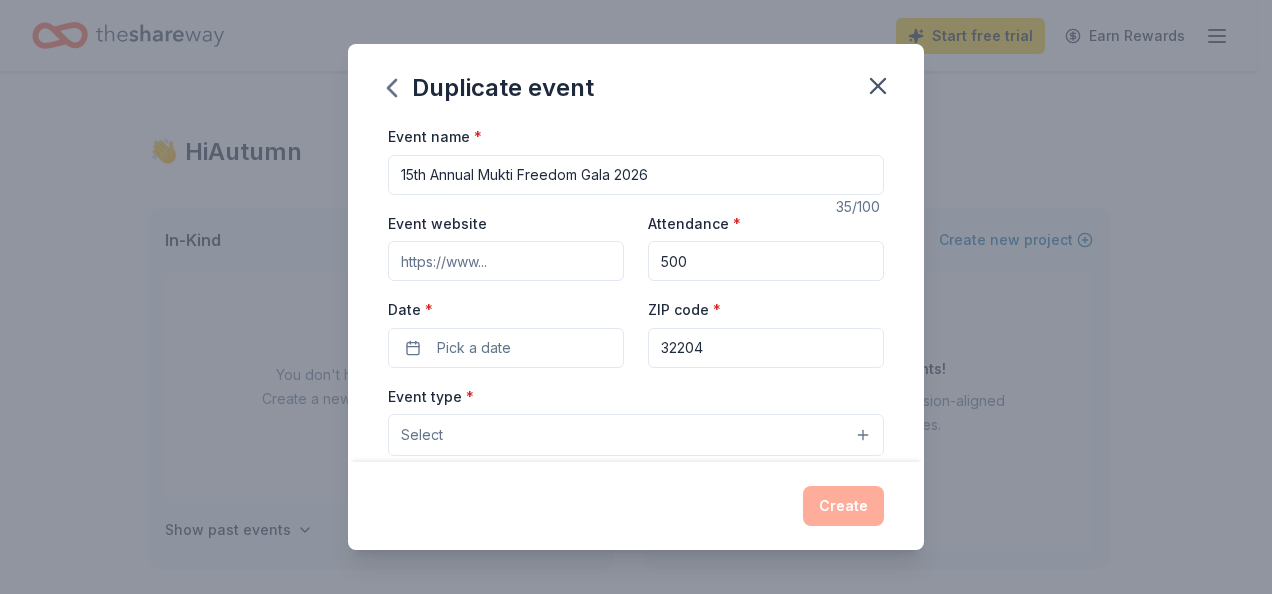 type on "500" 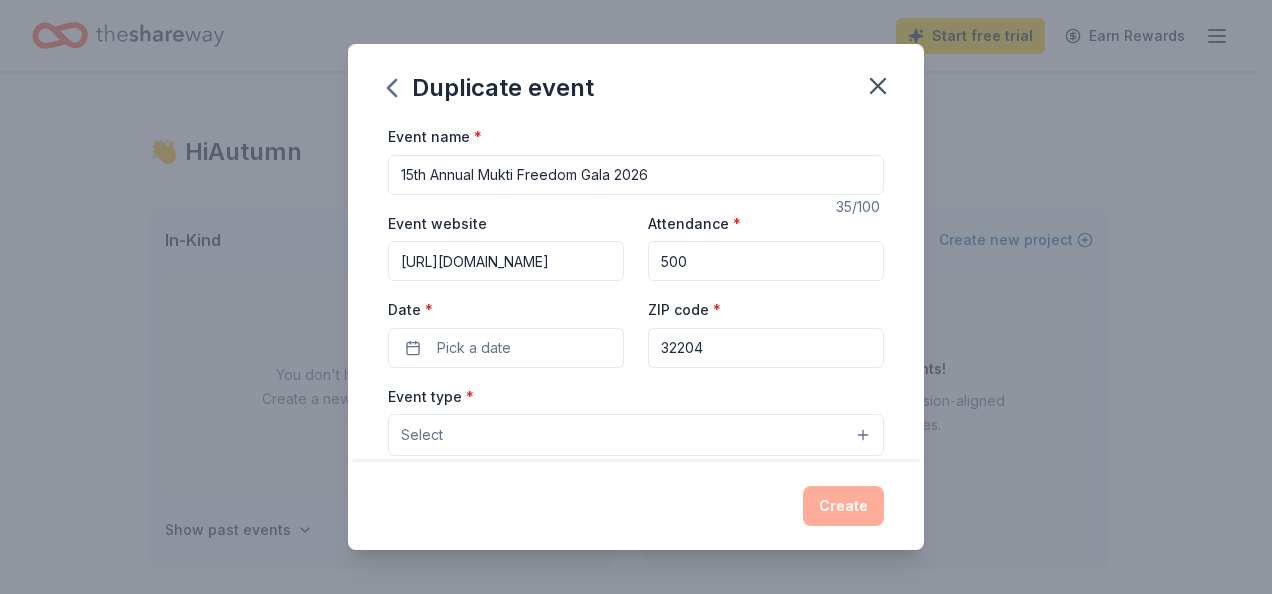 scroll, scrollTop: 0, scrollLeft: 288, axis: horizontal 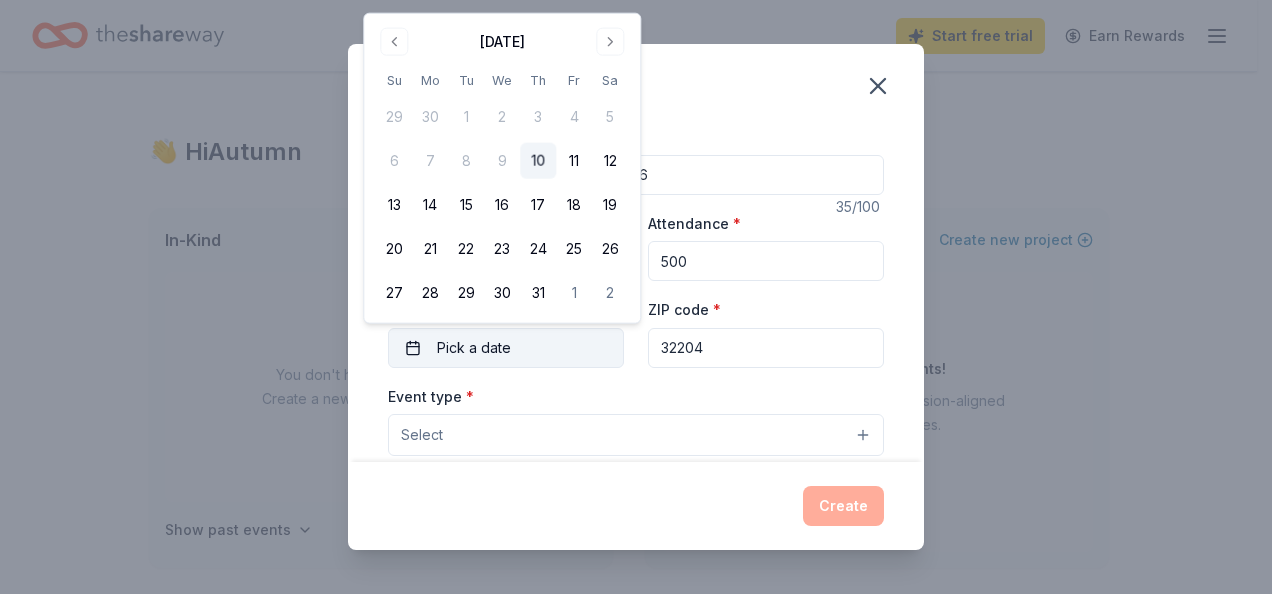click on "Pick a date" at bounding box center [474, 348] 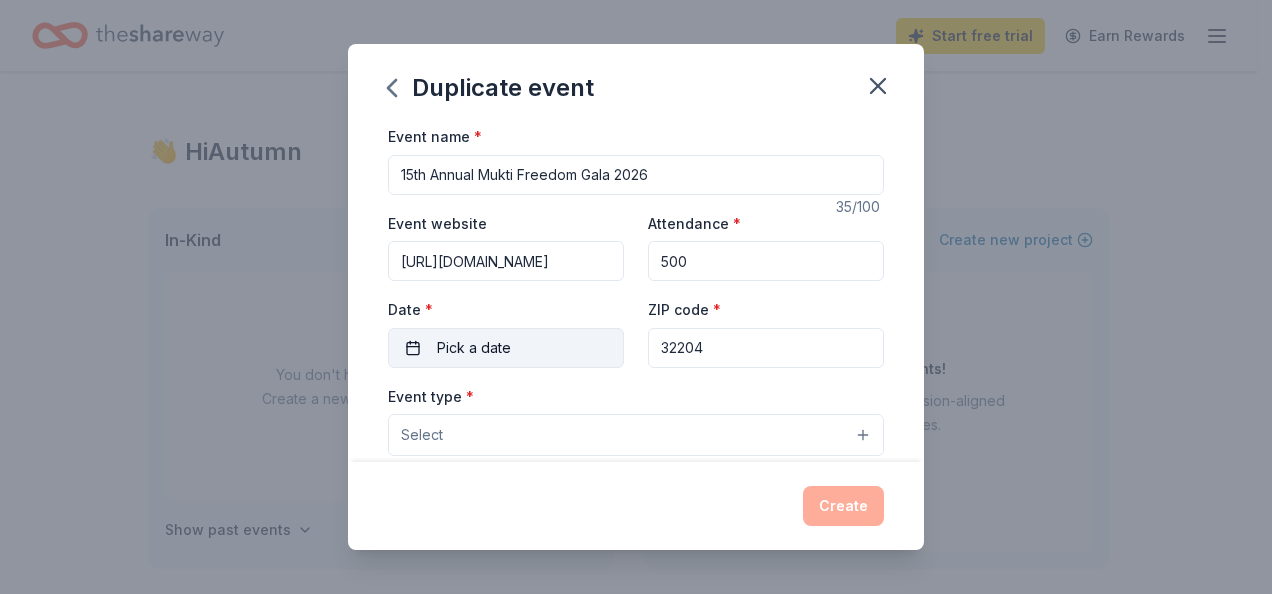 click on "Pick a date" at bounding box center [474, 348] 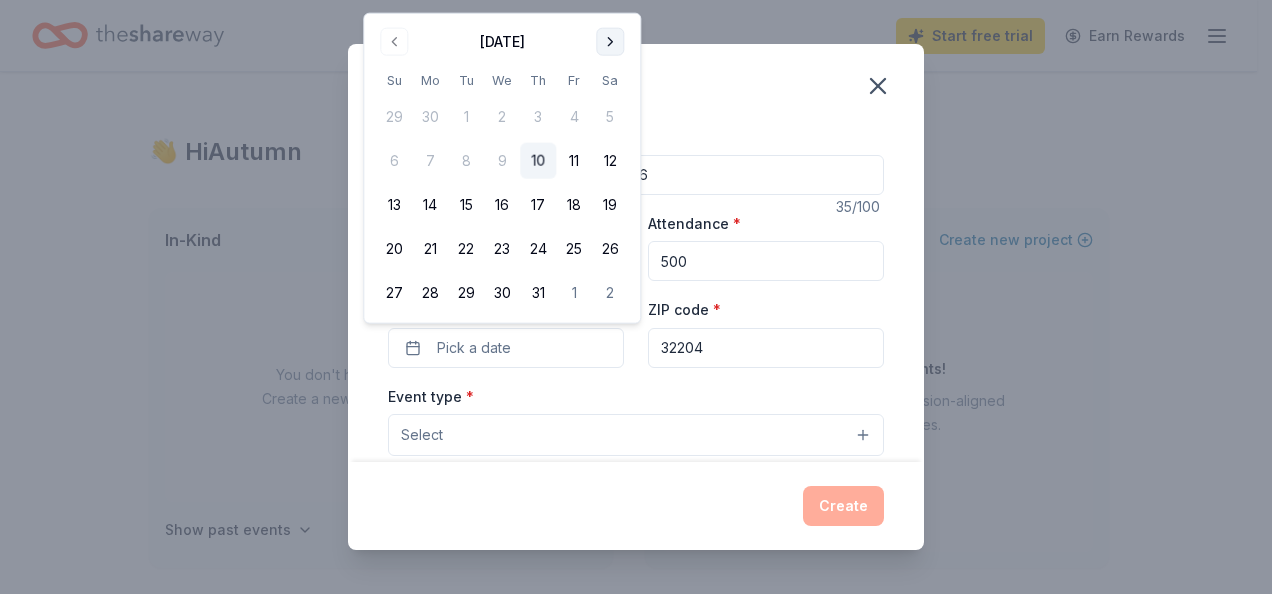click at bounding box center (610, 42) 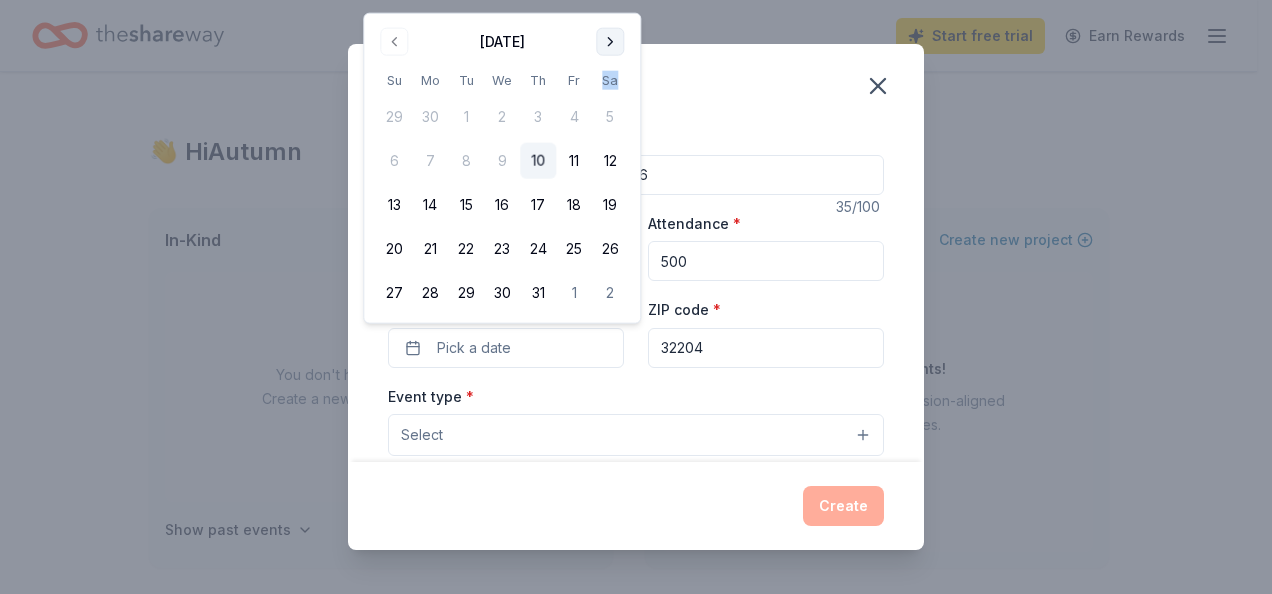 click on "Sa" at bounding box center [610, 80] 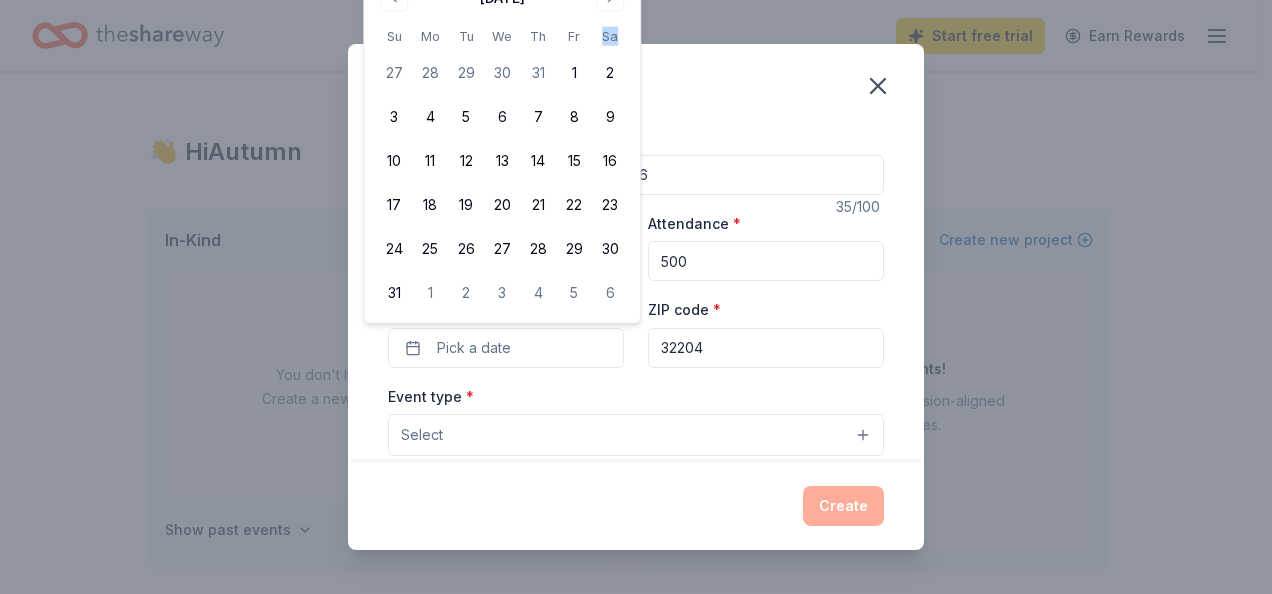 click on "Sa" at bounding box center (610, 36) 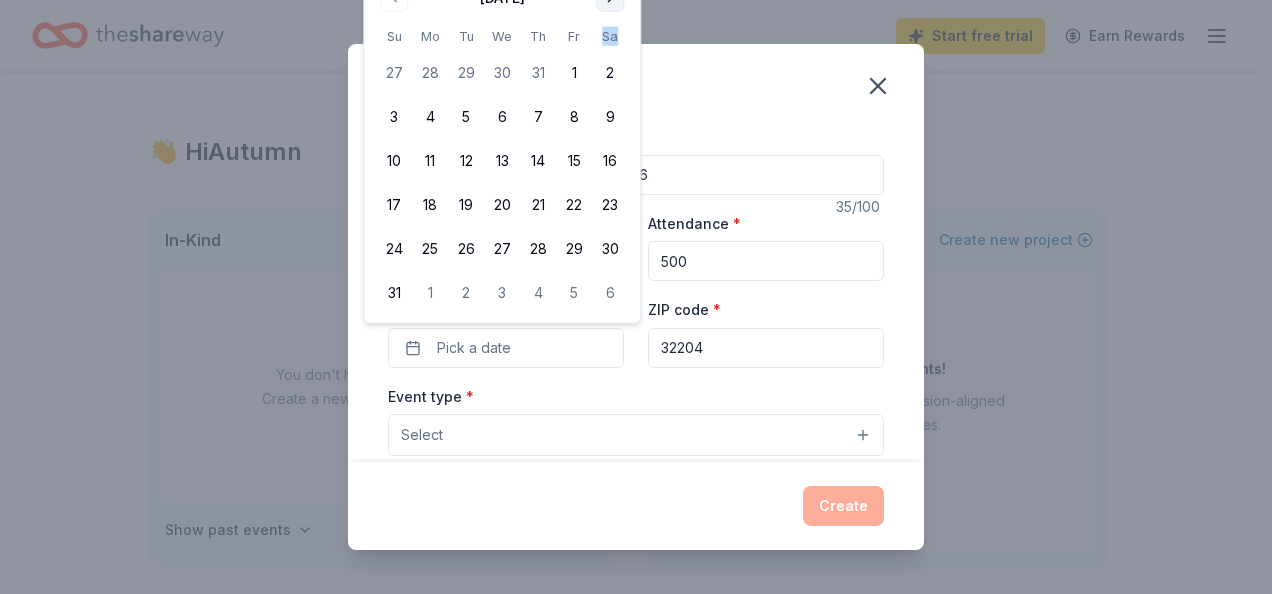 click at bounding box center [610, -2] 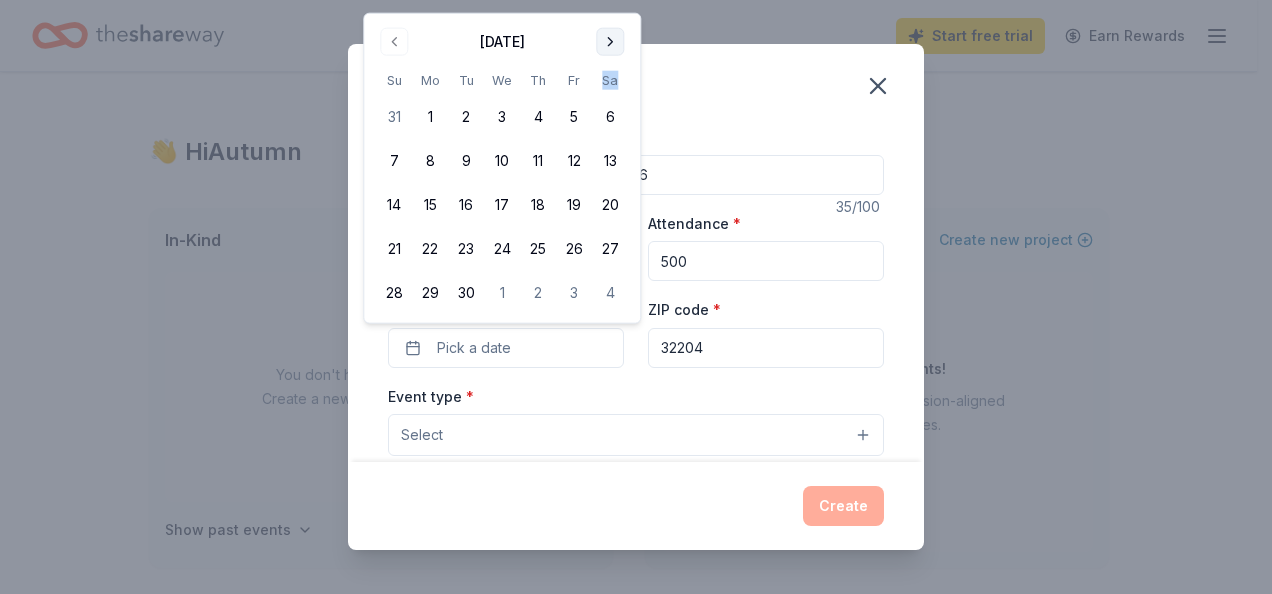 click at bounding box center (610, 42) 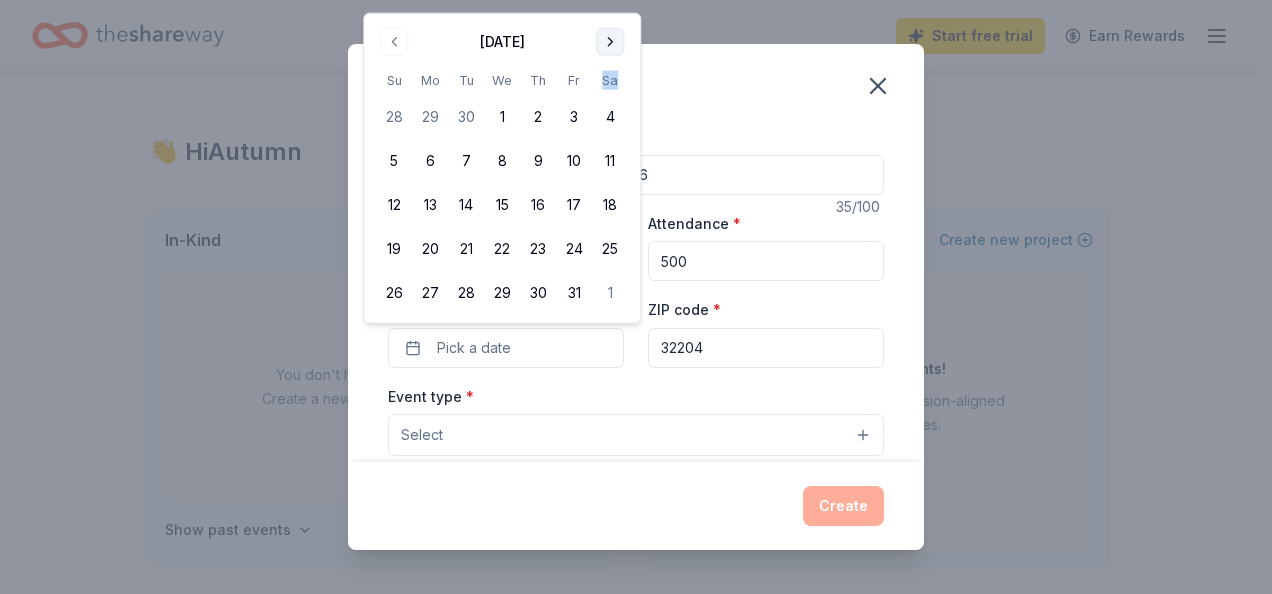 click at bounding box center [610, 42] 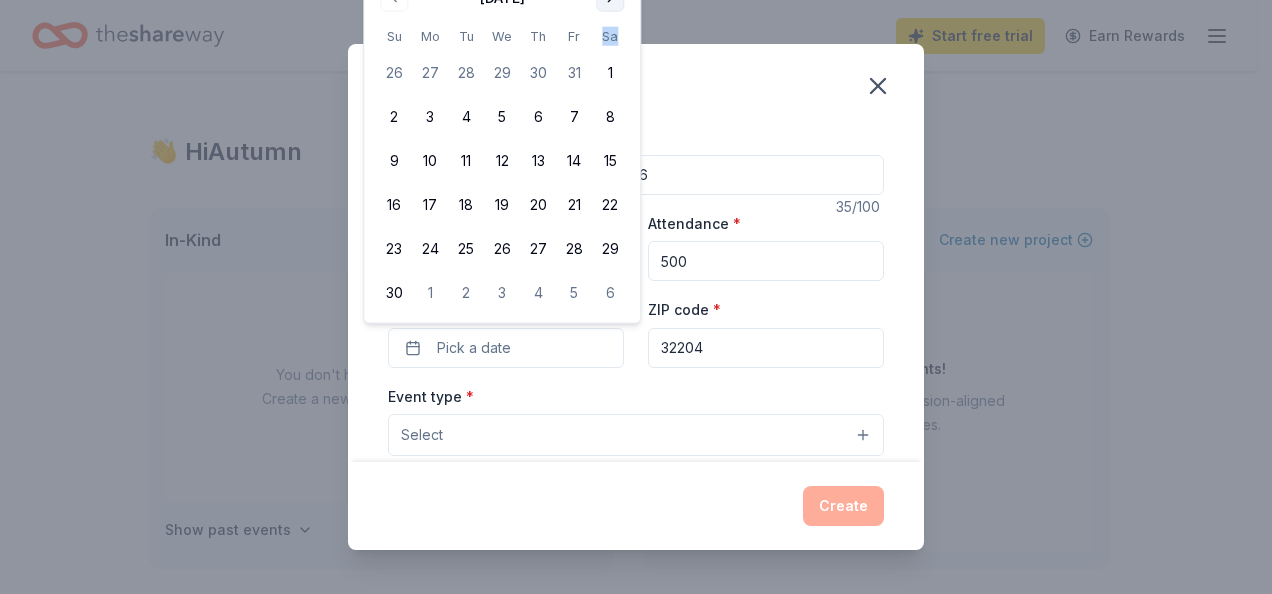 click at bounding box center (610, -2) 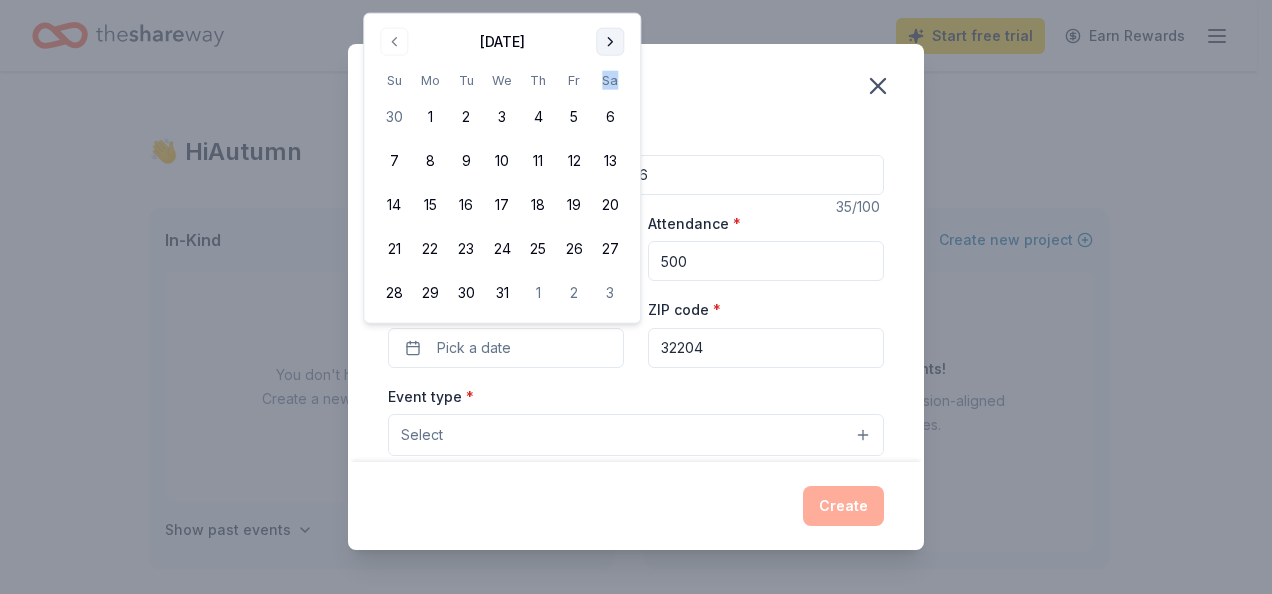 click at bounding box center (610, 42) 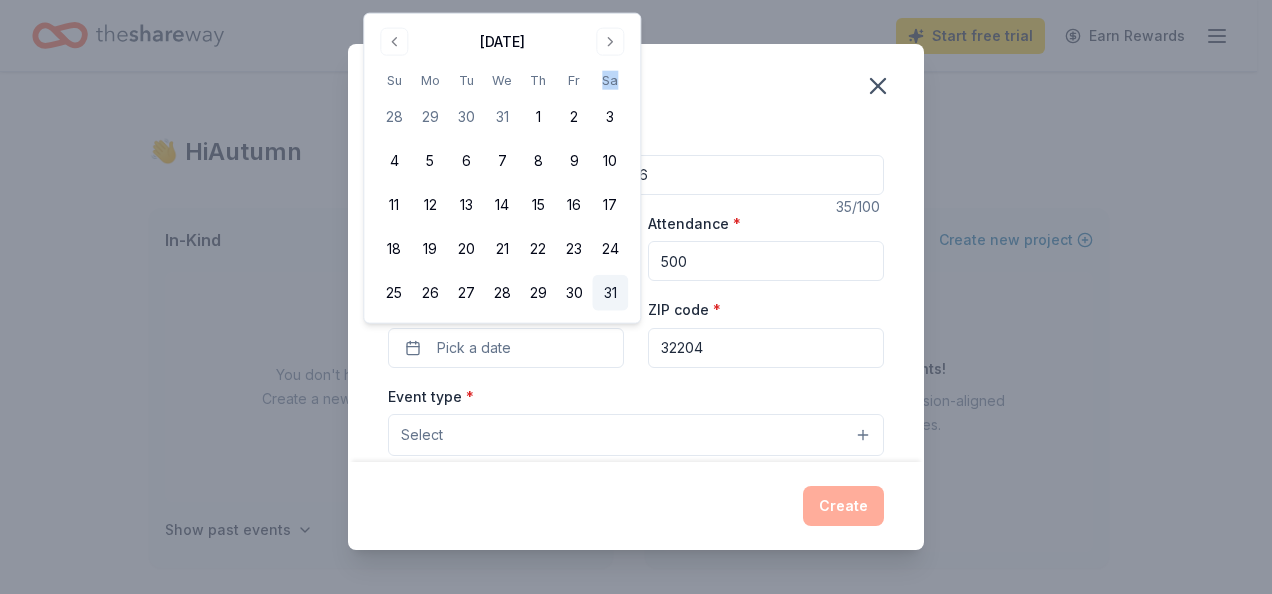 click on "31" at bounding box center [610, 293] 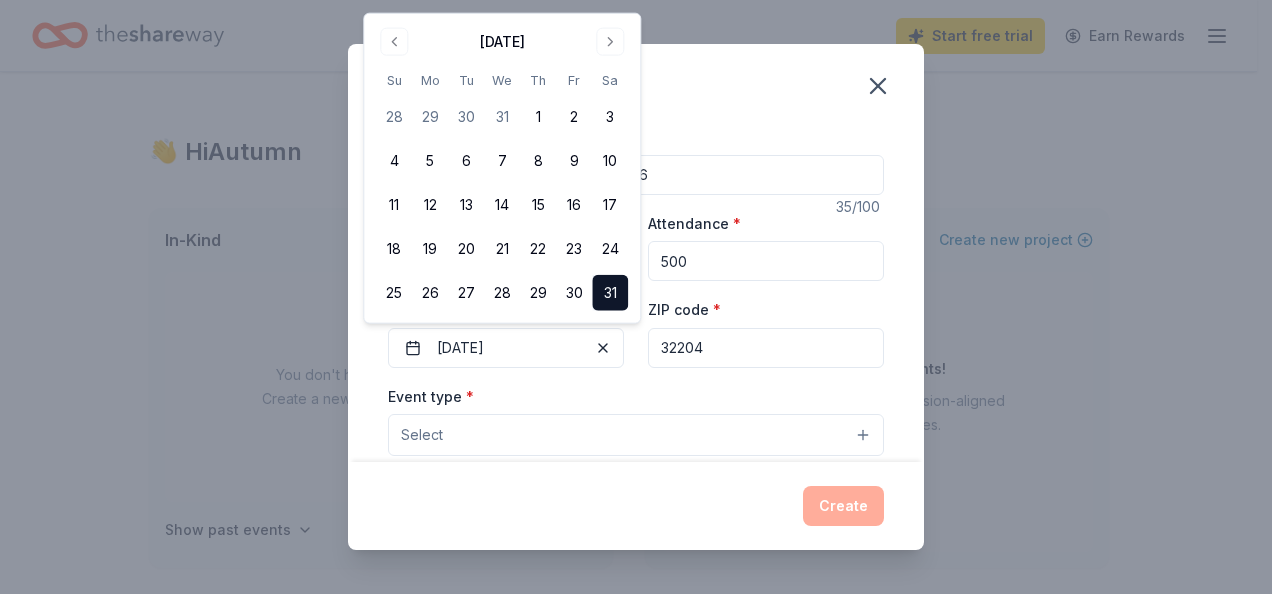 click on "Event type * Select" at bounding box center [636, 420] 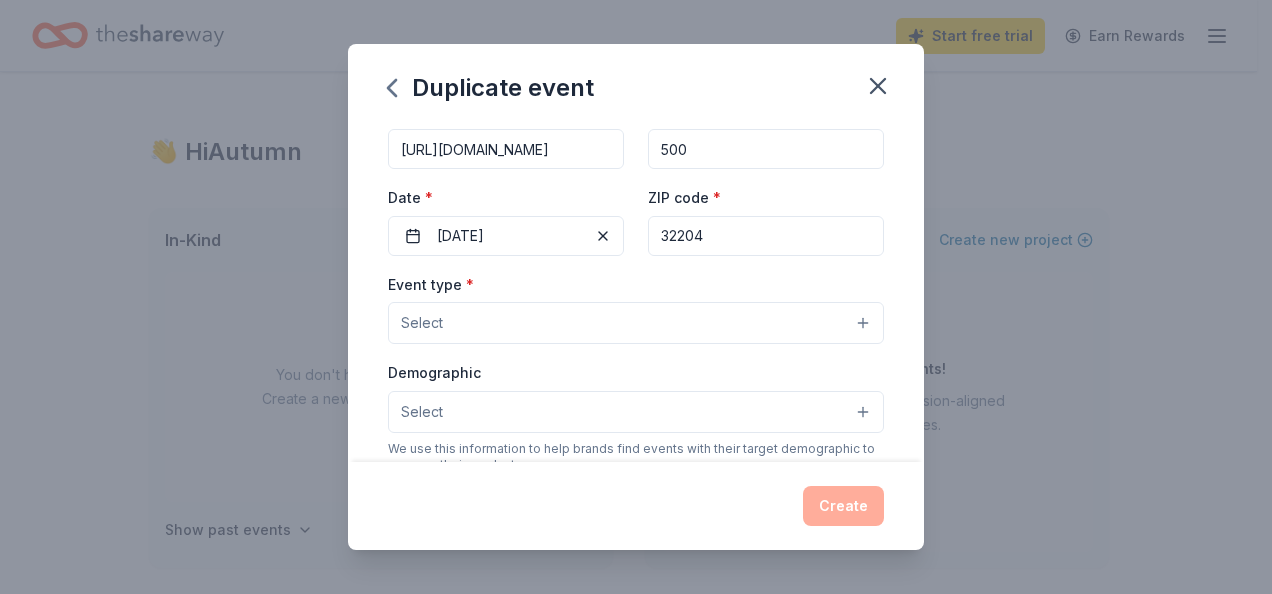 scroll, scrollTop: 200, scrollLeft: 0, axis: vertical 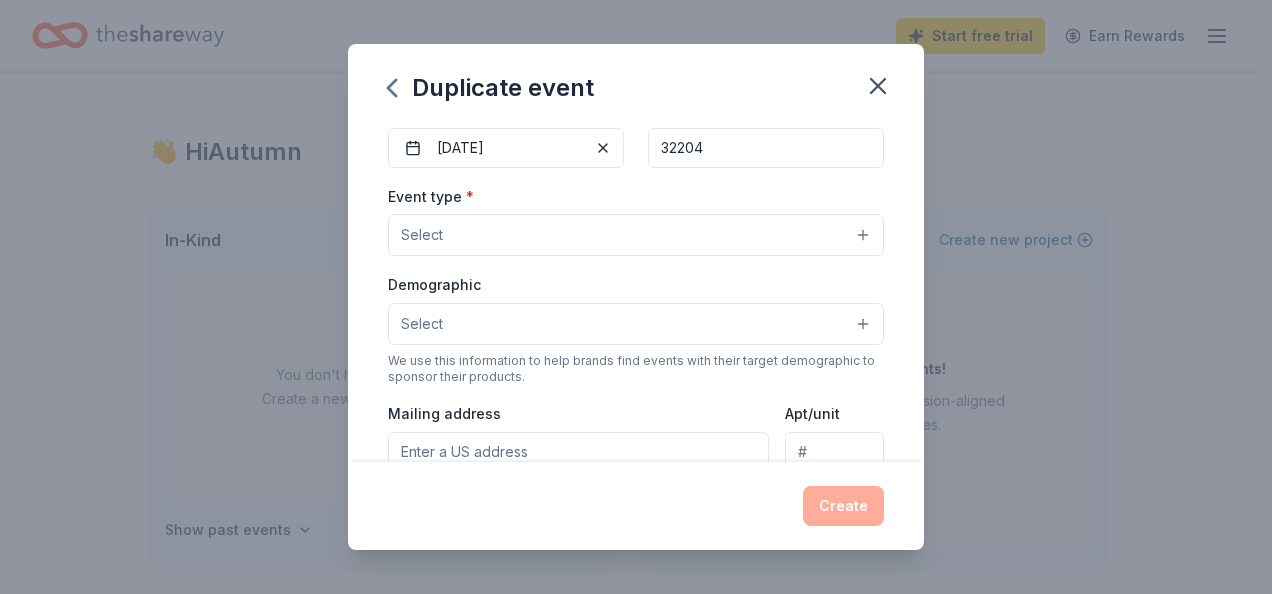 click on "Select" at bounding box center (636, 235) 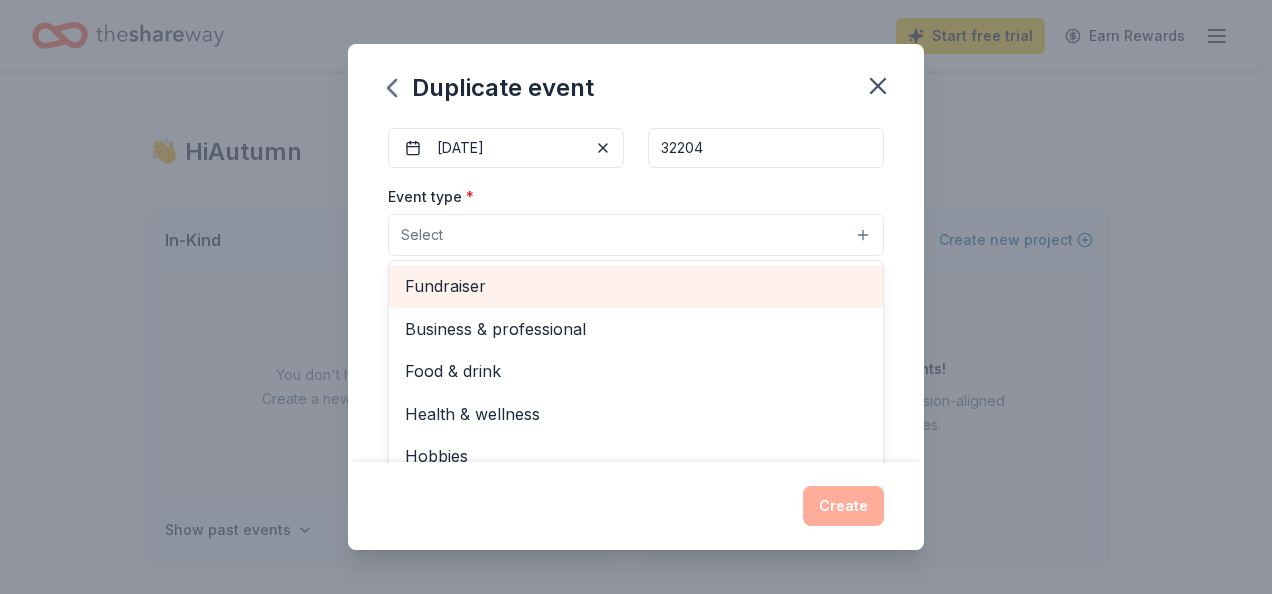 click on "Fundraiser" at bounding box center [636, 286] 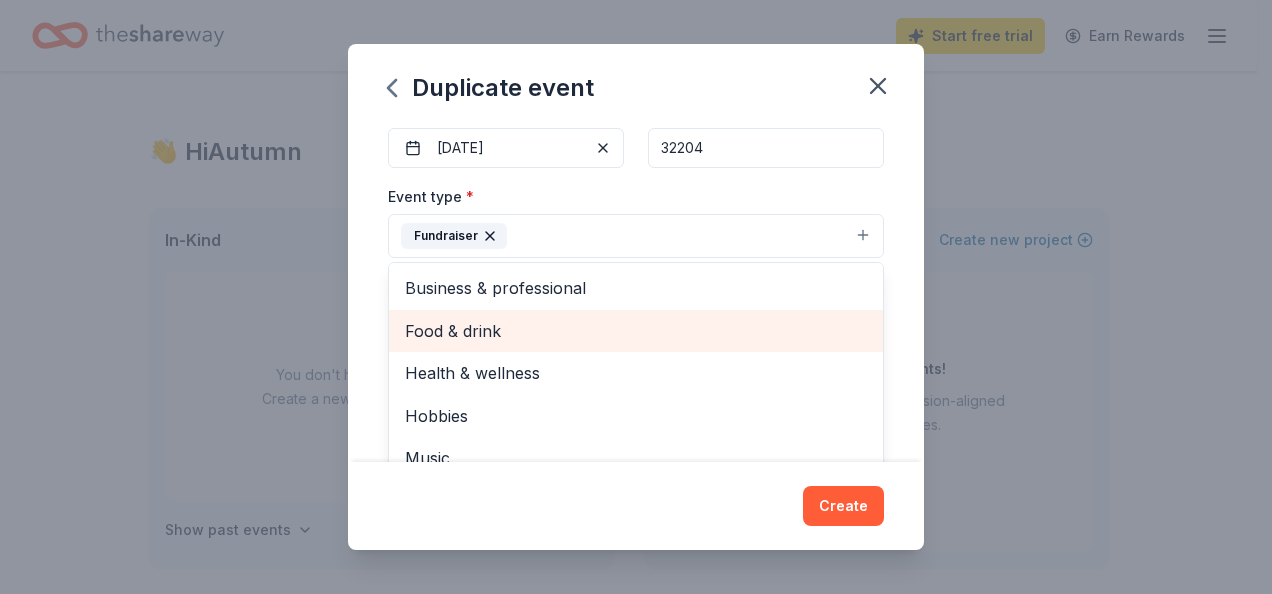 scroll, scrollTop: 23, scrollLeft: 0, axis: vertical 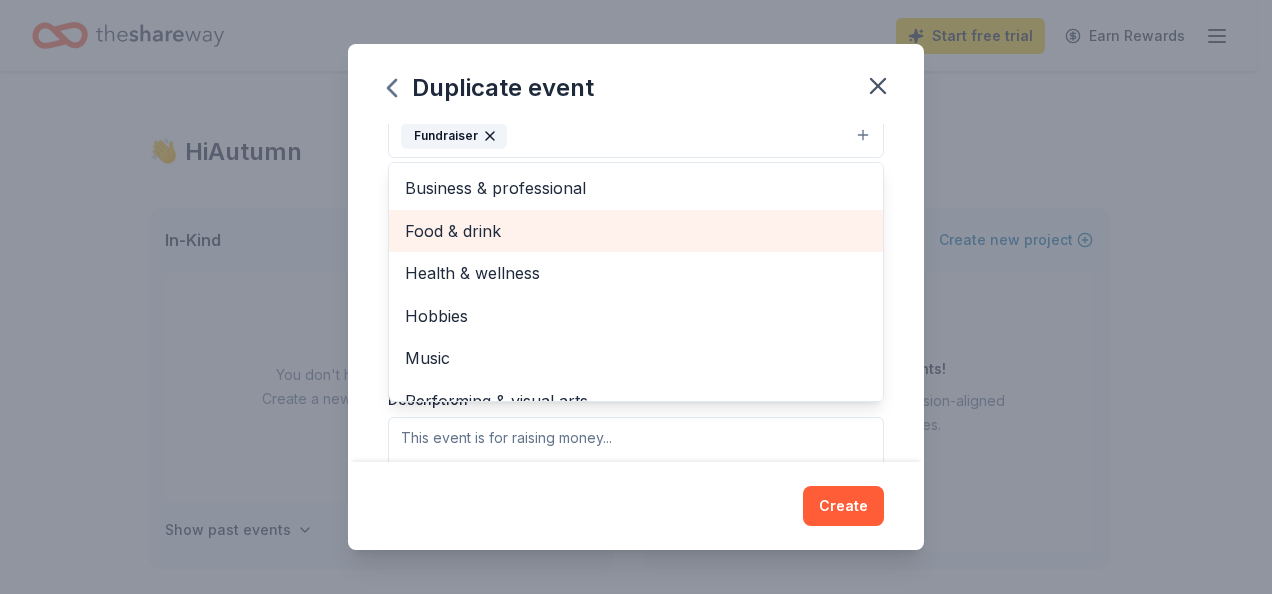 click on "Food & drink" at bounding box center (636, 231) 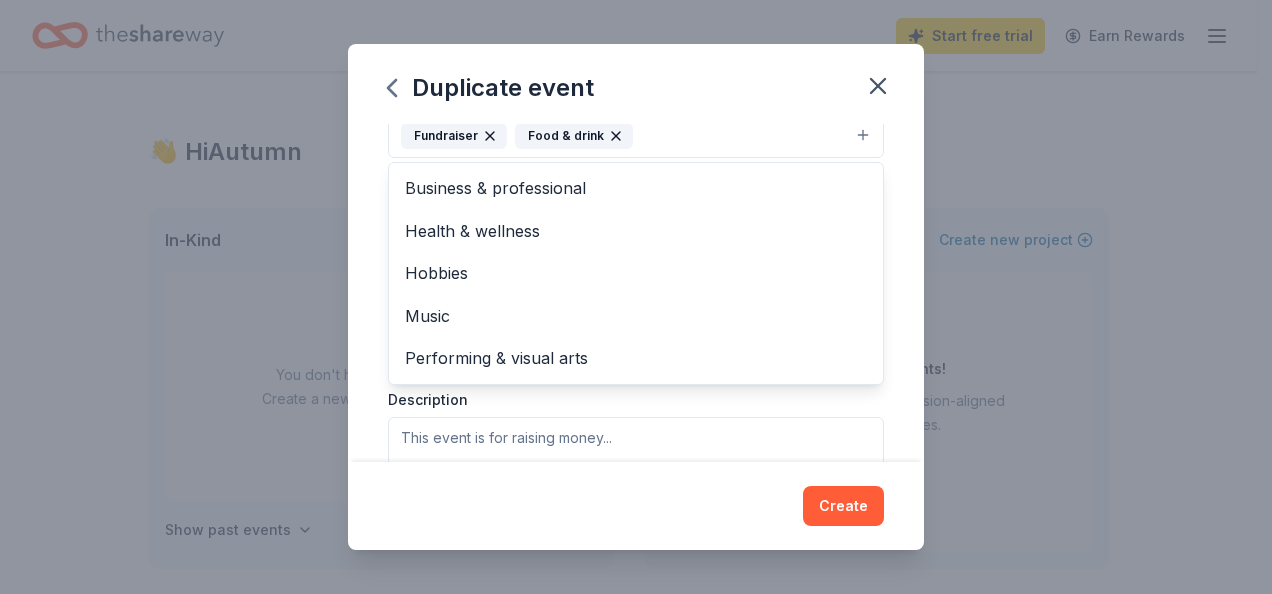 click on "Event name * 15th Annual Mukti Freedom Gala 2026 35 /100 Event website https://support.rethreaded.com/event/mukti-freedom-gala-2026/e672872 Attendance * 500 Date * 01/31/2026 ZIP code * 32204 Event type * Fundraiser Food & drink Business & professional Health & wellness Hobbies Music Performing & visual arts Demographic Select We use this information to help brands find events with their target demographic to sponsor their products. Mailing address Apt/unit Description What are you looking for? * Auction & raffle Meals Snacks Desserts Alcohol Beverages Send me reminders Email me reminders of donor application deadlines Recurring event Copy donors Saved Applied Approved Received Declined Not interested All copied donors will be given "saved" status in your new event. Companies that are no longer donating will not be copied." at bounding box center [636, 293] 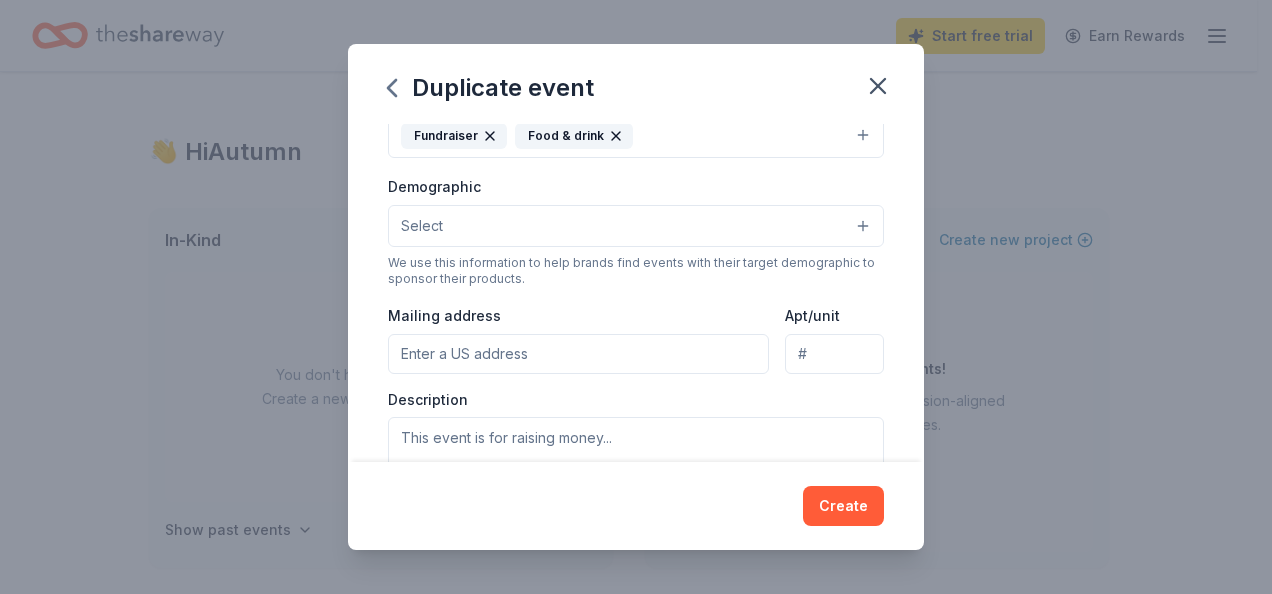 scroll, scrollTop: 289, scrollLeft: 0, axis: vertical 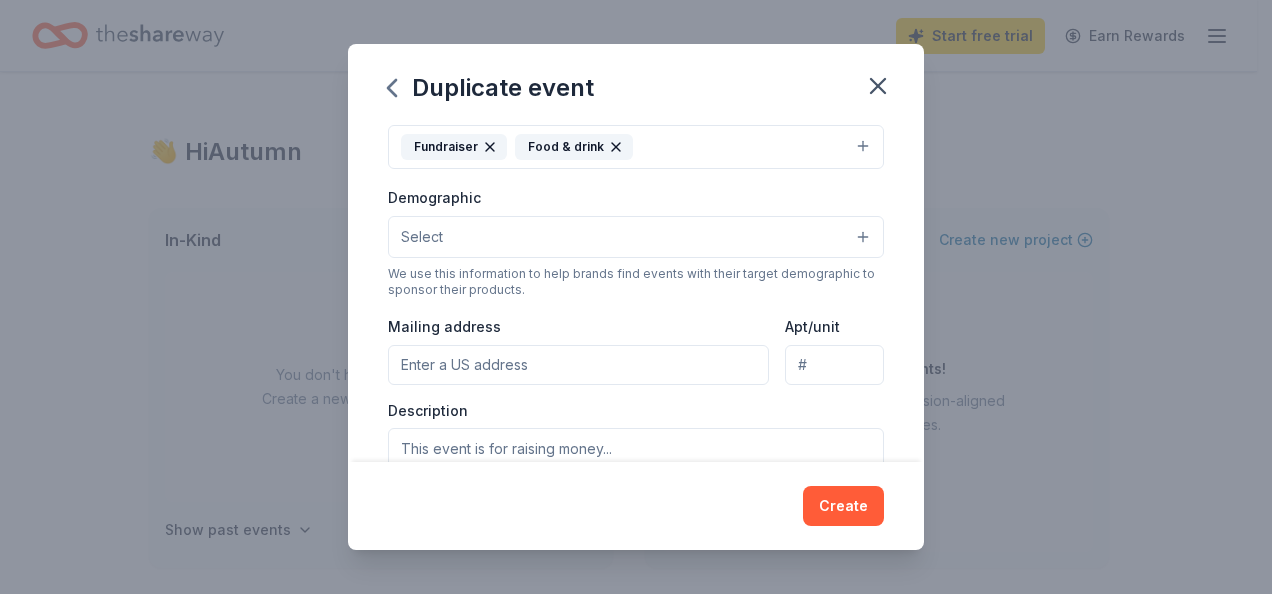 click on "Select" at bounding box center (636, 237) 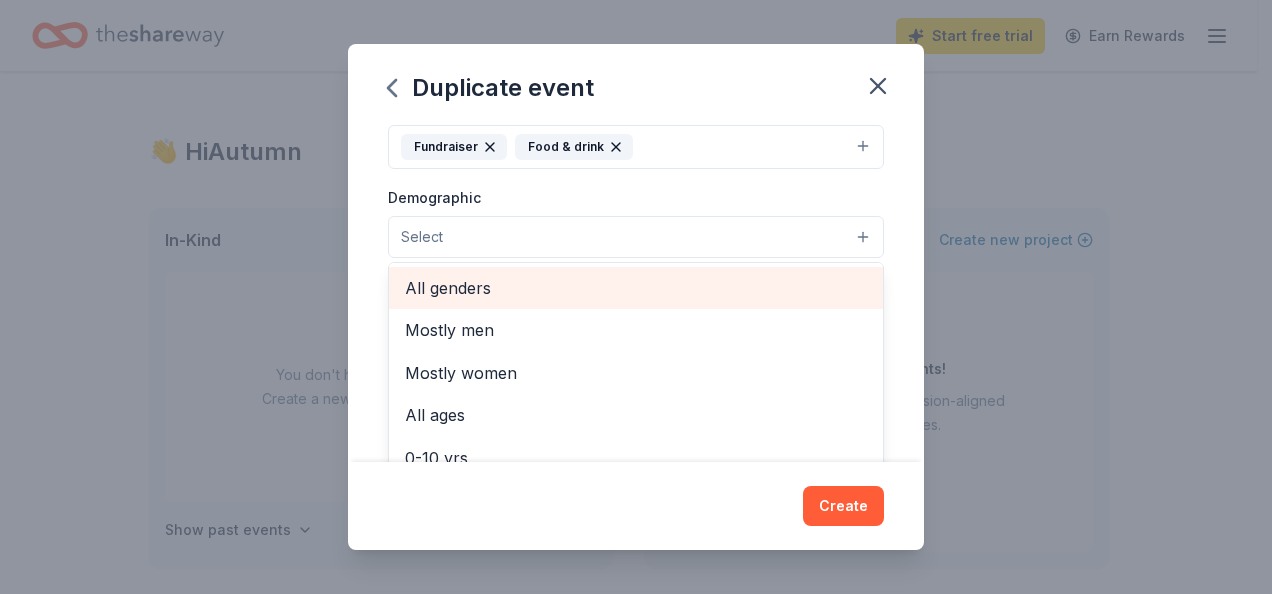 click on "All genders" at bounding box center [636, 288] 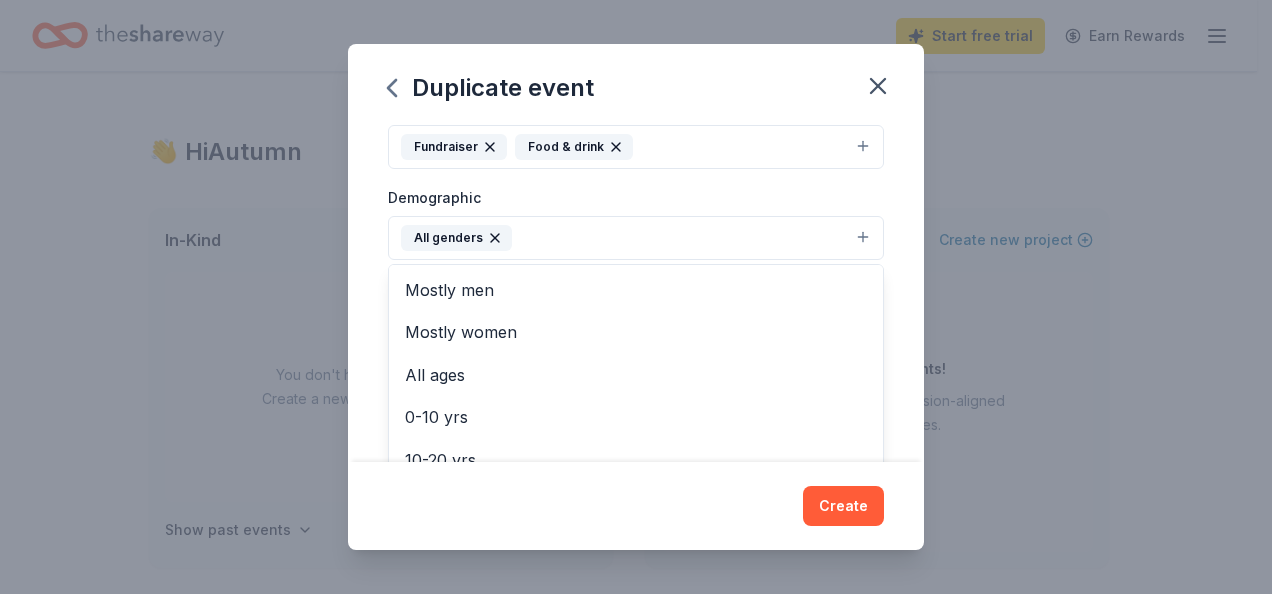 click on "Event name * 15th Annual Mukti Freedom Gala 2026 35 /100 Event website https://support.rethreaded.com/event/mukti-freedom-gala-2026/e672872 Attendance * 500 Date * 01/31/2026 ZIP code * 32204 Event type * Fundraiser Food & drink Demographic All genders Mostly men Mostly women All ages 0-10 yrs 10-20 yrs 20-30 yrs 30-40 yrs 40-50 yrs 50-60 yrs 60-70 yrs 70-80 yrs 80+ yrs We use this information to help brands find events with their target demographic to sponsor their products. Mailing address Apt/unit Description What are you looking for? * Auction & raffle Meals Snacks Desserts Alcohol Beverages Send me reminders Email me reminders of donor application deadlines Recurring event Copy donors Saved Applied Approved Received Declined Not interested All copied donors will be given "saved" status in your new event. Companies that are no longer donating will not be copied." at bounding box center [636, 293] 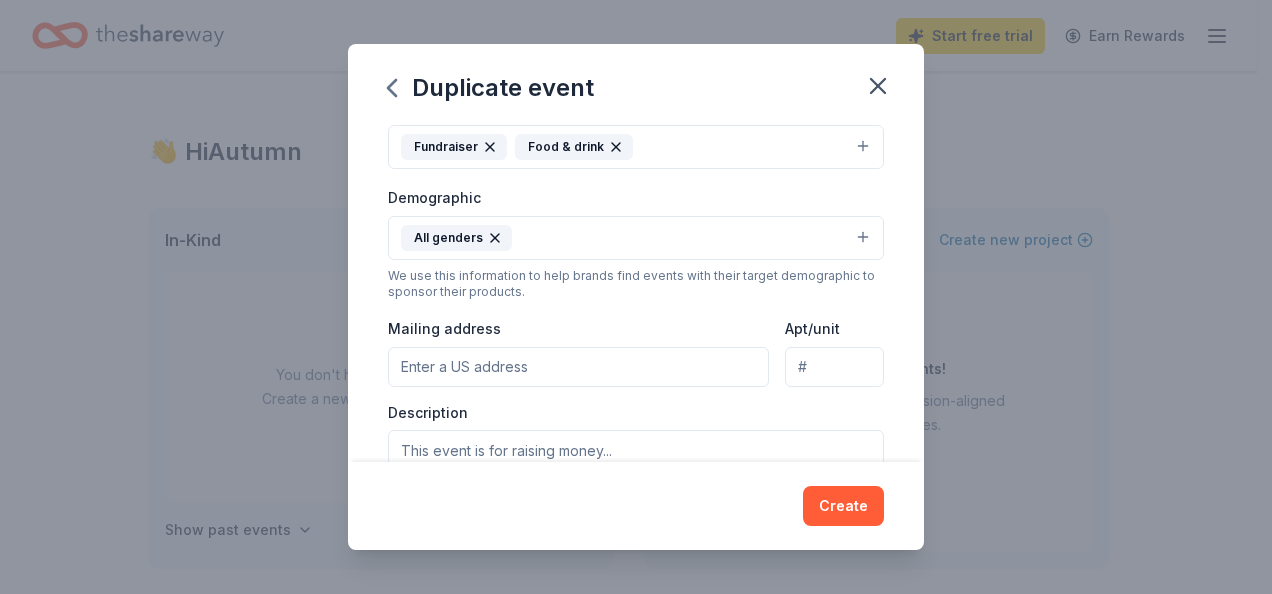 click on "Mailing address" at bounding box center [578, 367] 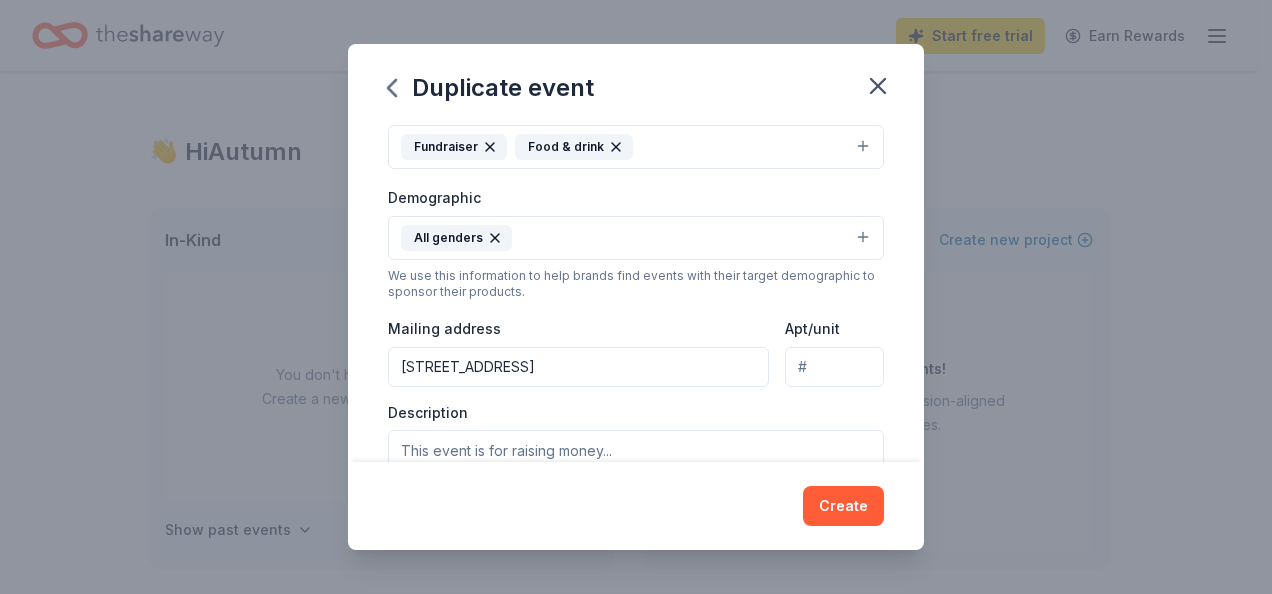 scroll, scrollTop: 389, scrollLeft: 0, axis: vertical 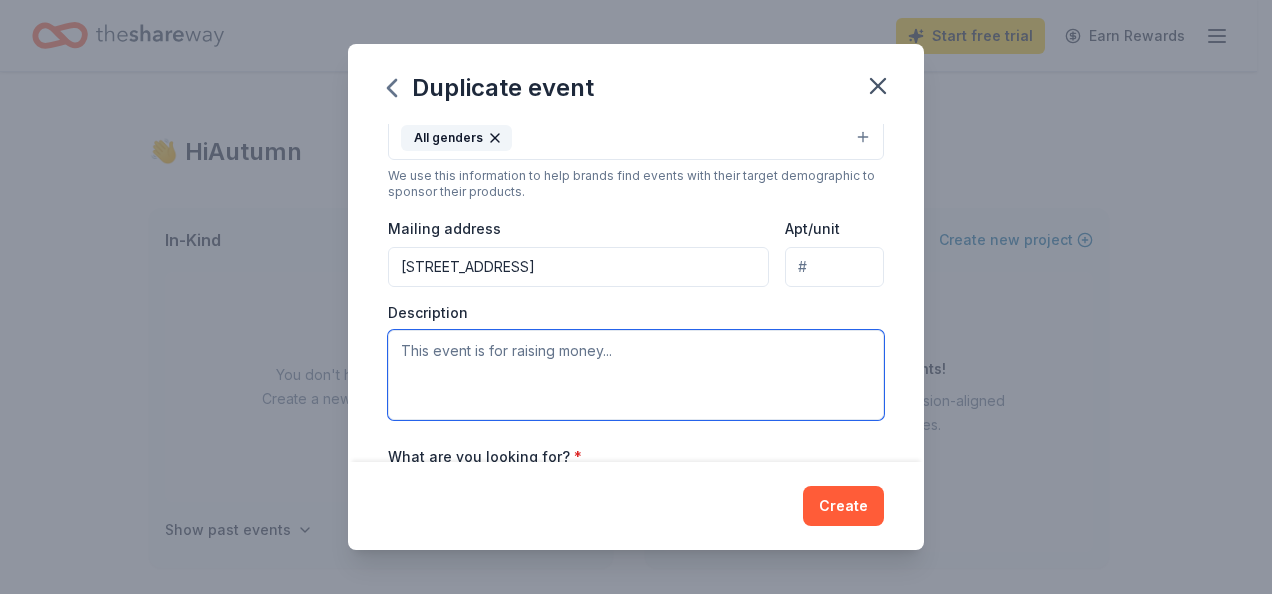 click at bounding box center (636, 375) 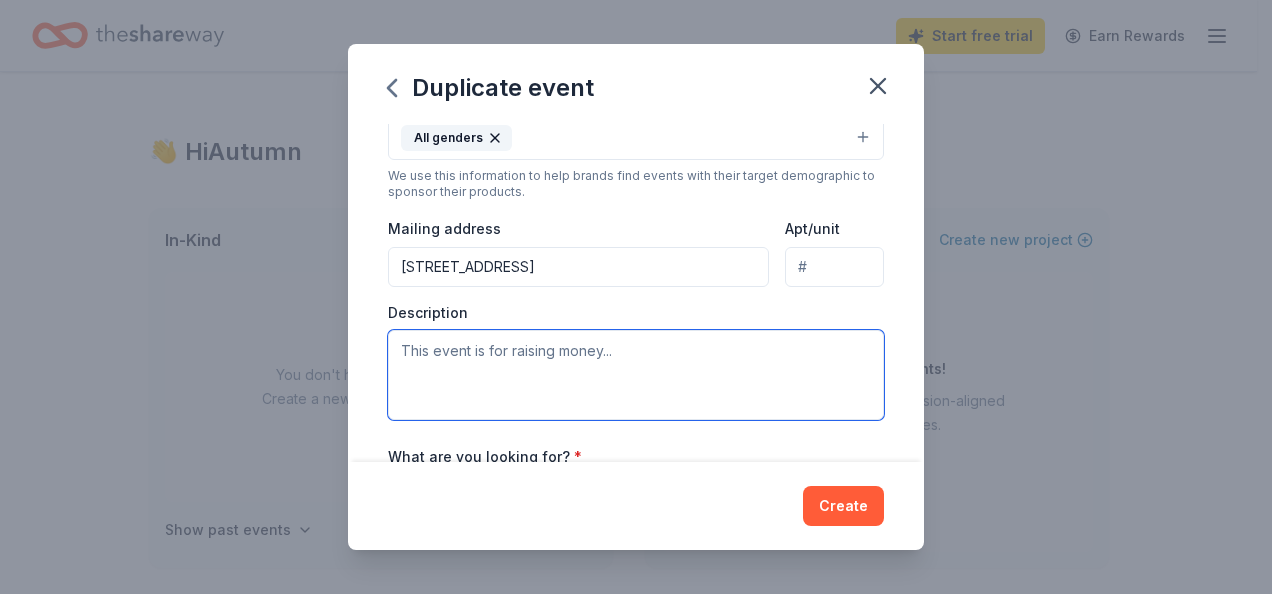 type on "Mukti is a respected, annual, anticipated community event with prior years' attendance of 500+ guests. Mukti provides a crucial part of Rethreaded's annual budgeted revenue, supporting employment and forever changing lives for survivors of human trafficking." 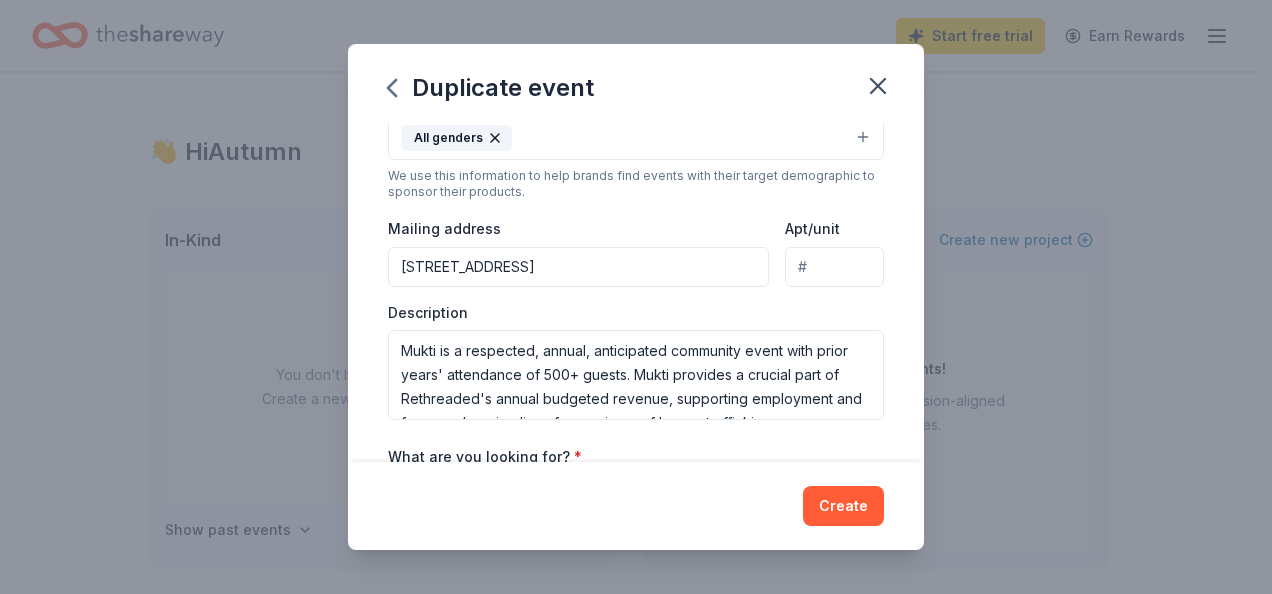 click on "Event name * 15th Annual Mukti Freedom Gala 2026 35 /100 Event website https://support.rethreaded.com/event/mukti-freedom-gala-2026/e672872 Attendance * 500 Date * 01/31/2026 ZIP code * 32204 Event type * Fundraiser Food & drink Demographic All genders We use this information to help brands find events with their target demographic to sponsor their products. Mailing address 515 E 9th Street Apt/unit Description Mukti is a respected, annual, anticipated community event with prior years' attendance of 500+ guests. Mukti provides a crucial part of Rethreaded's annual budgeted revenue, supporting employment and forever changing lives for survivors of human trafficking.
What are you looking for? * Auction & raffle Meals Snacks Desserts Alcohol Beverages Send me reminders Email me reminders of donor application deadlines Recurring event" at bounding box center [636, 199] 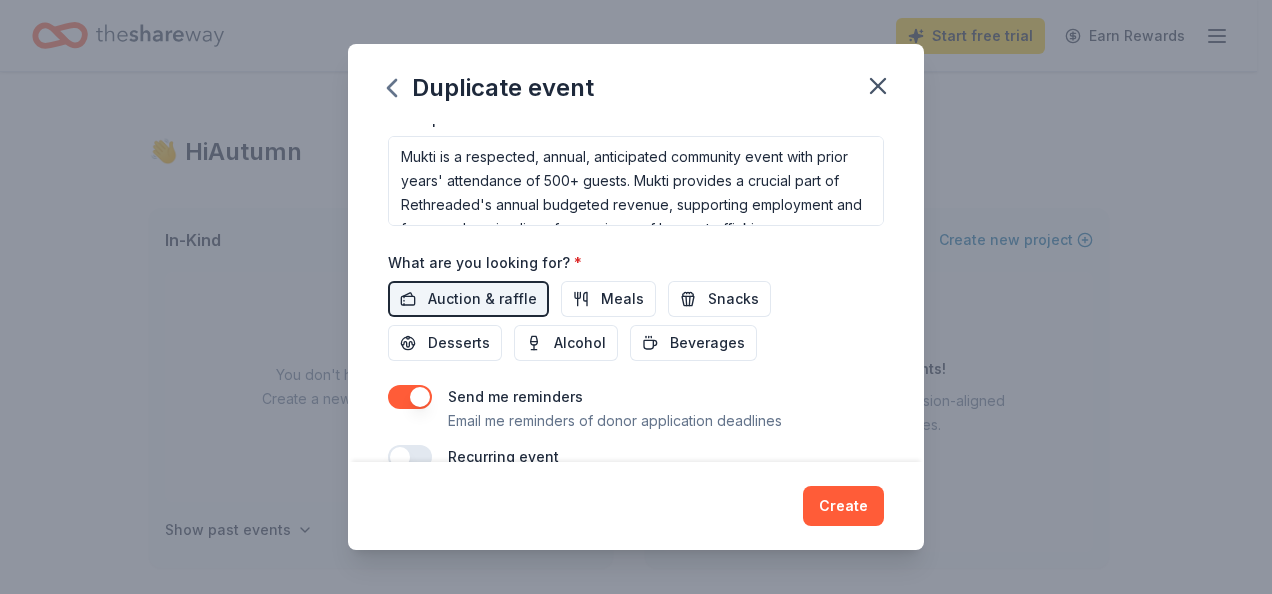 scroll, scrollTop: 589, scrollLeft: 0, axis: vertical 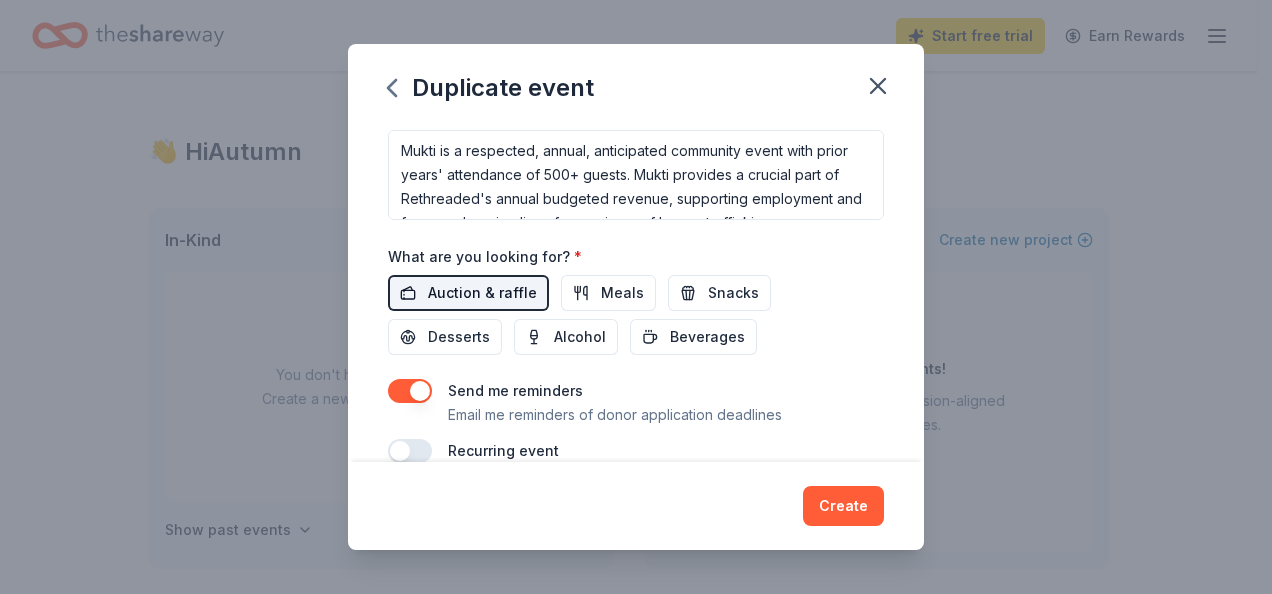 click on "Auction & raffle" at bounding box center (482, 293) 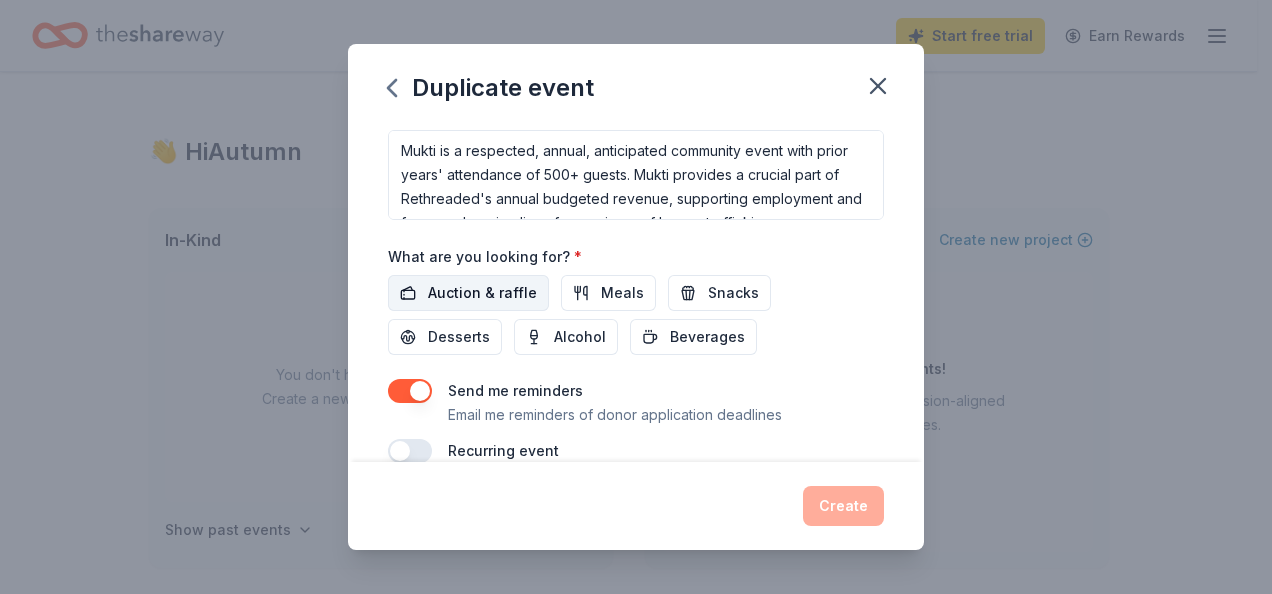 click on "Auction & raffle" at bounding box center (482, 293) 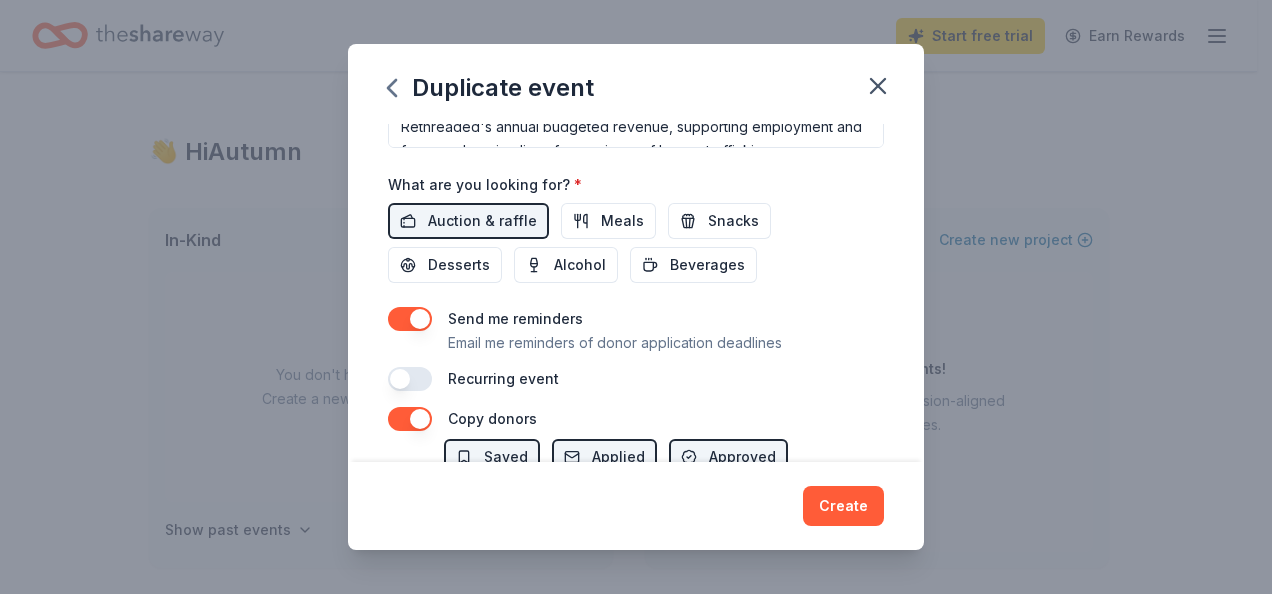 scroll, scrollTop: 689, scrollLeft: 0, axis: vertical 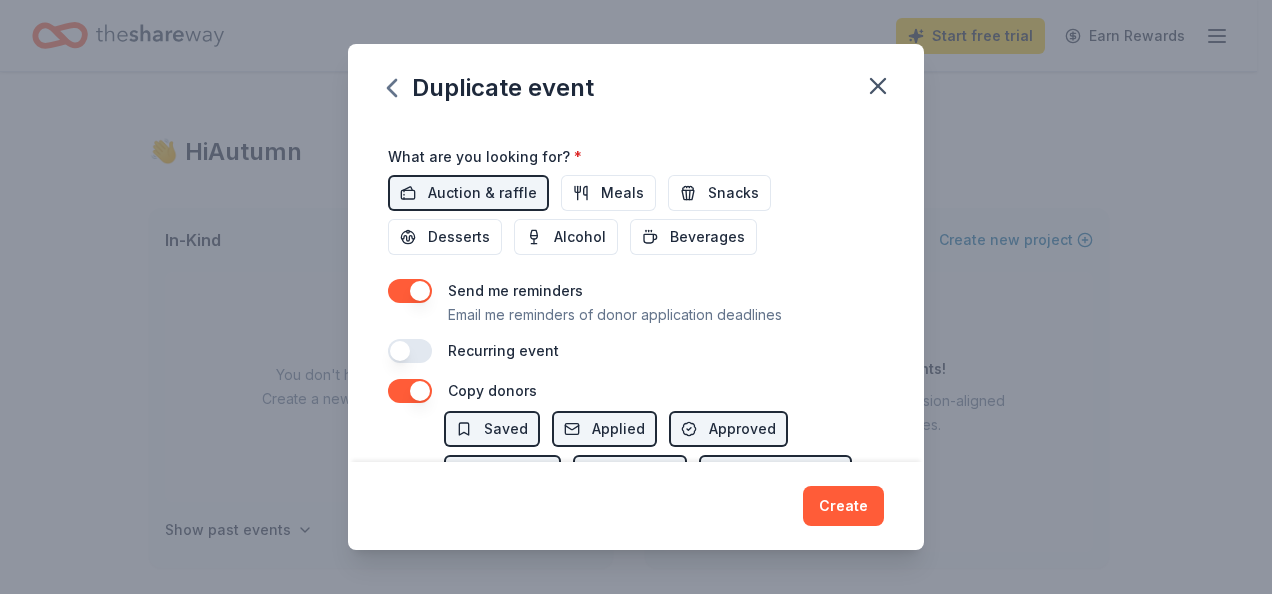 click on "Recurring event" at bounding box center (636, 351) 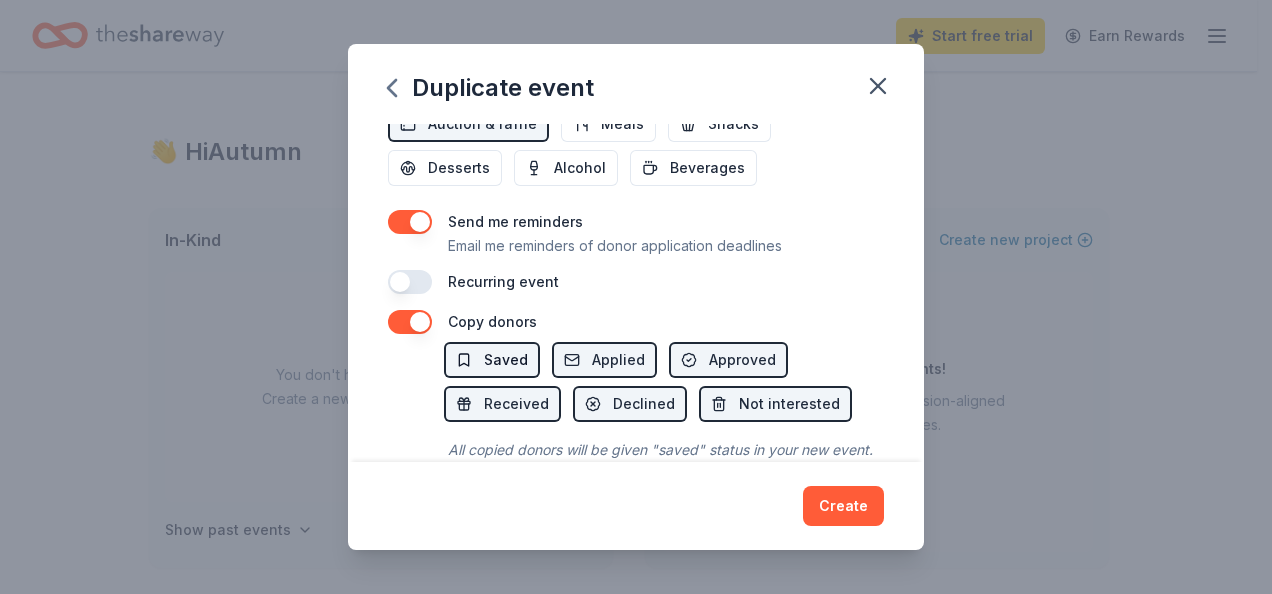 scroll, scrollTop: 789, scrollLeft: 0, axis: vertical 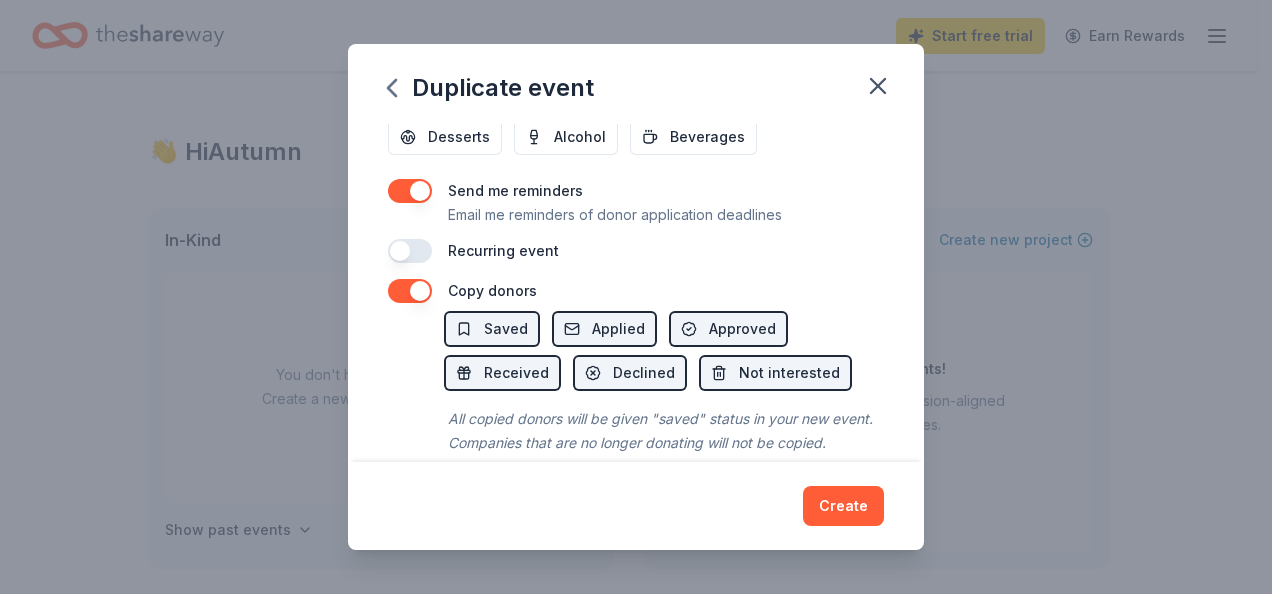 click at bounding box center [410, 251] 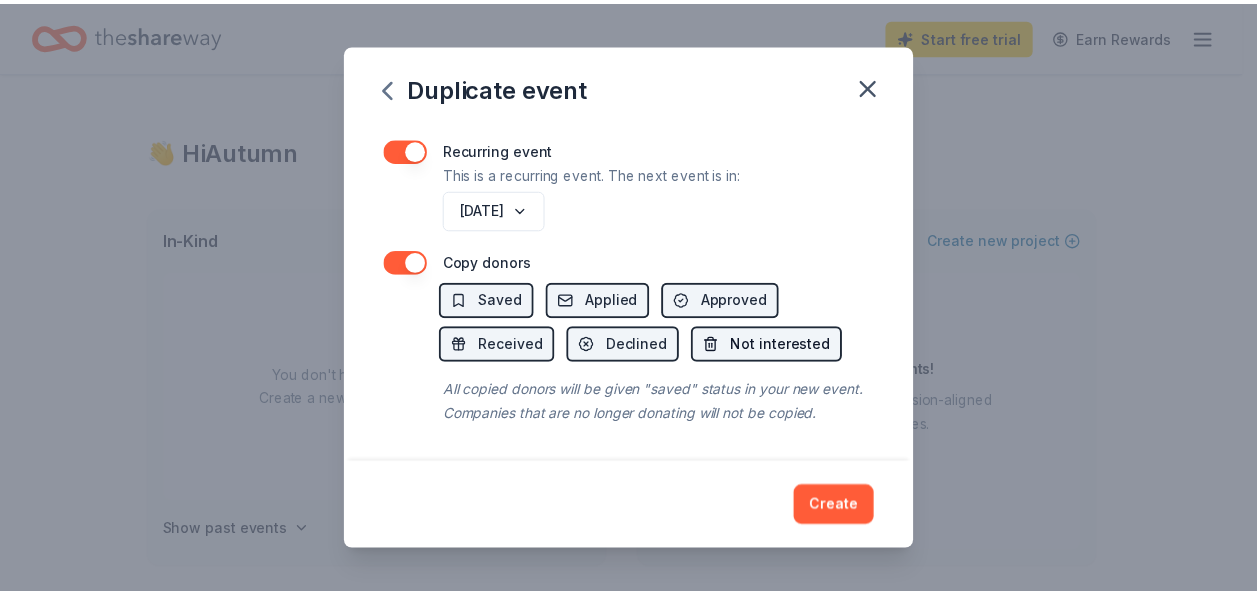 scroll, scrollTop: 908, scrollLeft: 0, axis: vertical 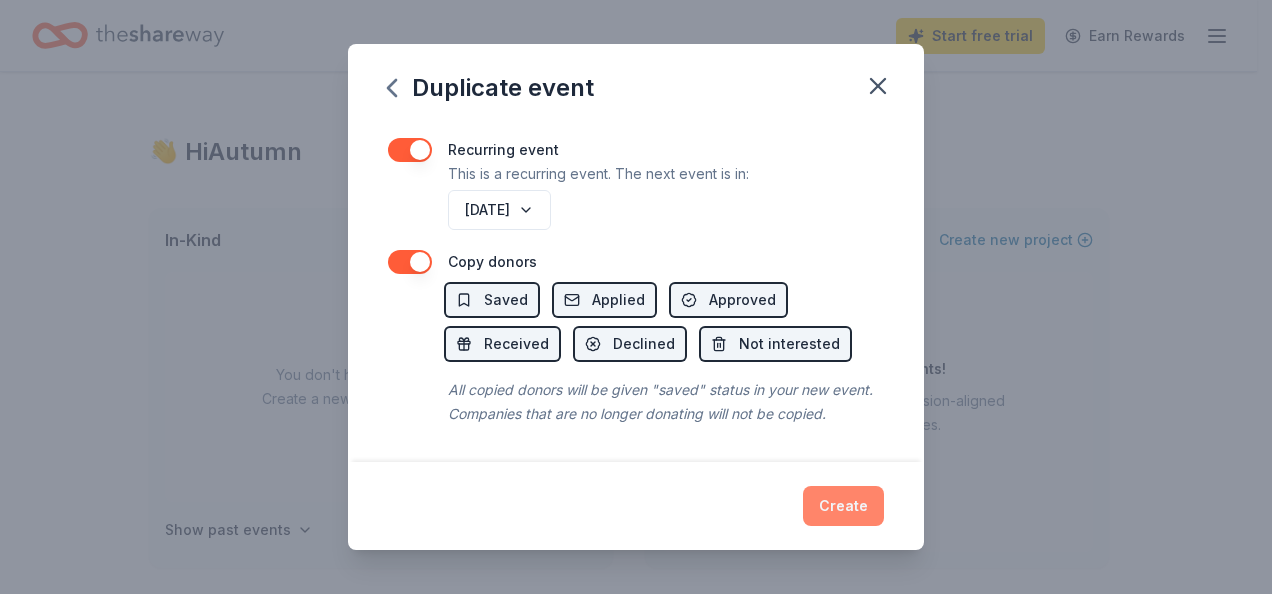 click on "Create" at bounding box center (843, 506) 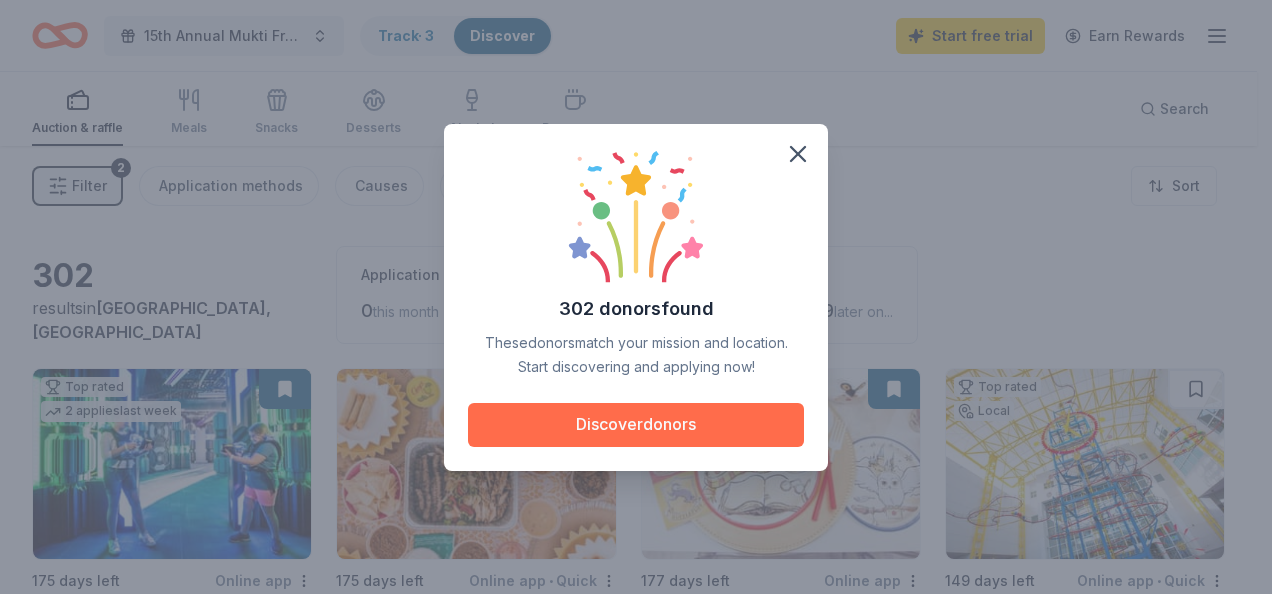 click on "Discover  donors" at bounding box center (636, 425) 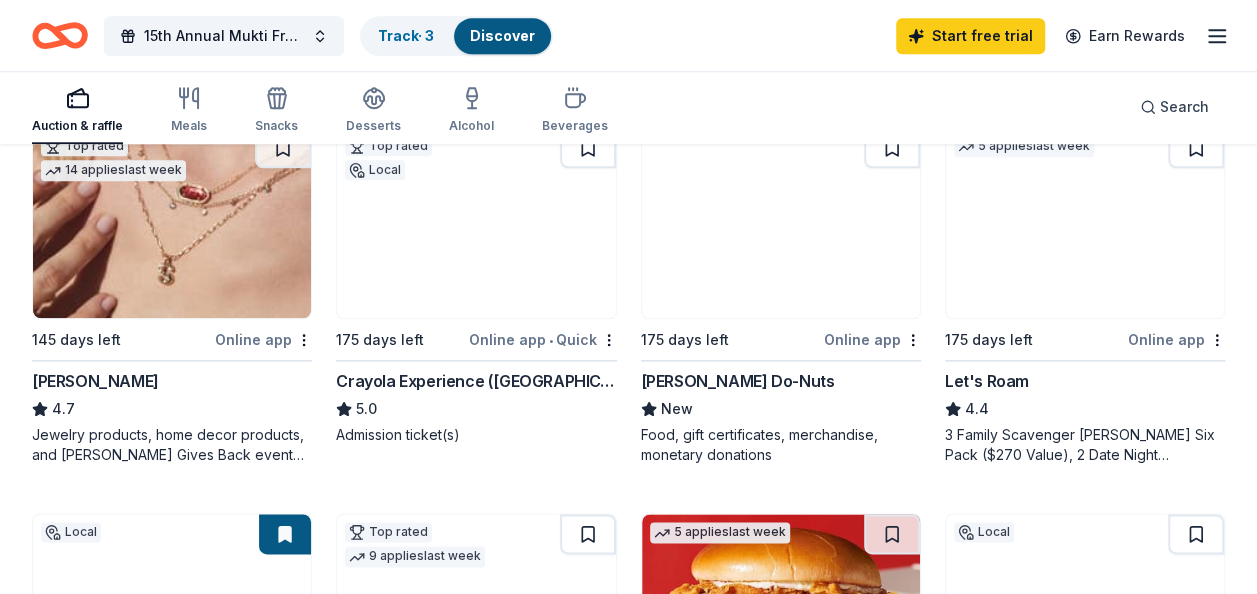 scroll, scrollTop: 1100, scrollLeft: 0, axis: vertical 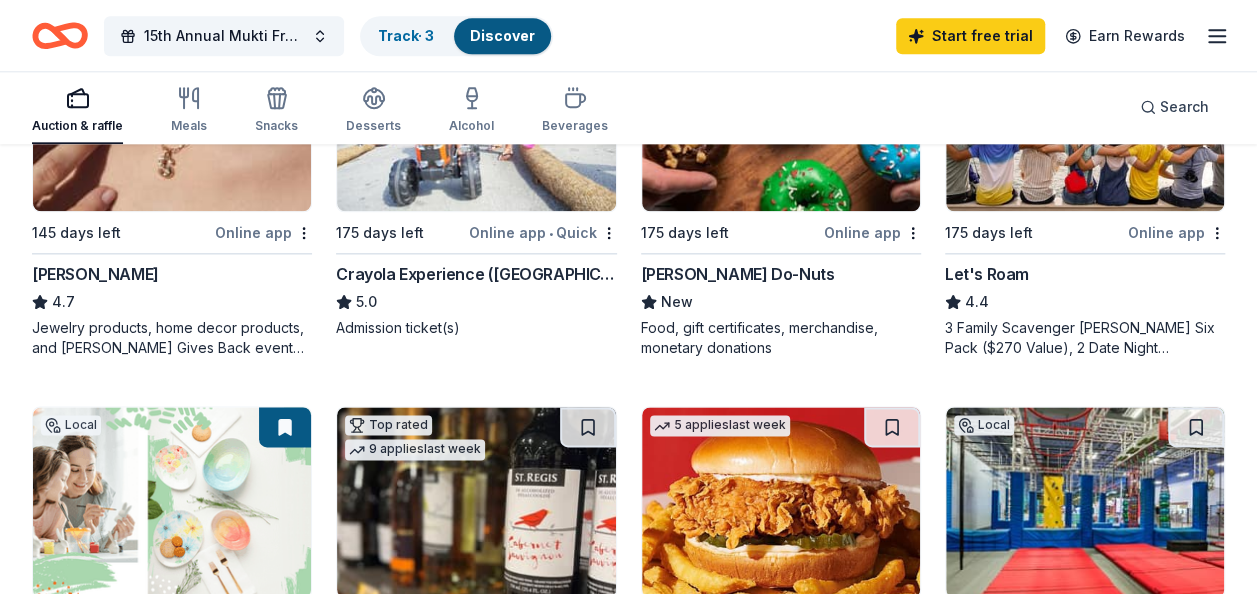click on "Let's Roam" at bounding box center (987, 274) 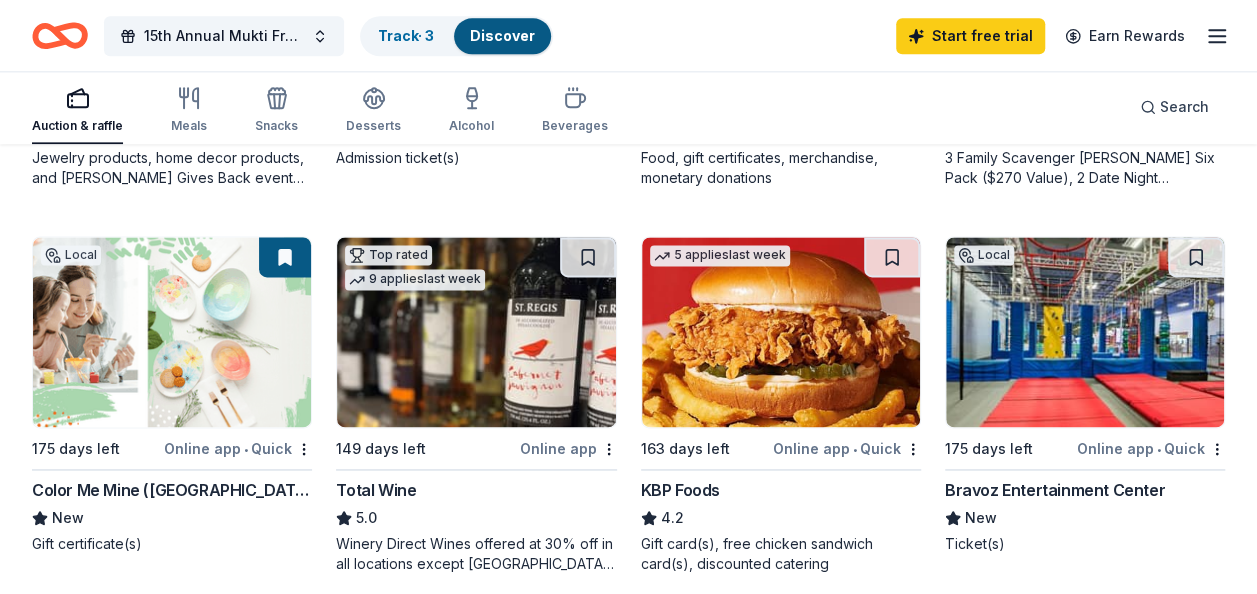 scroll, scrollTop: 1300, scrollLeft: 0, axis: vertical 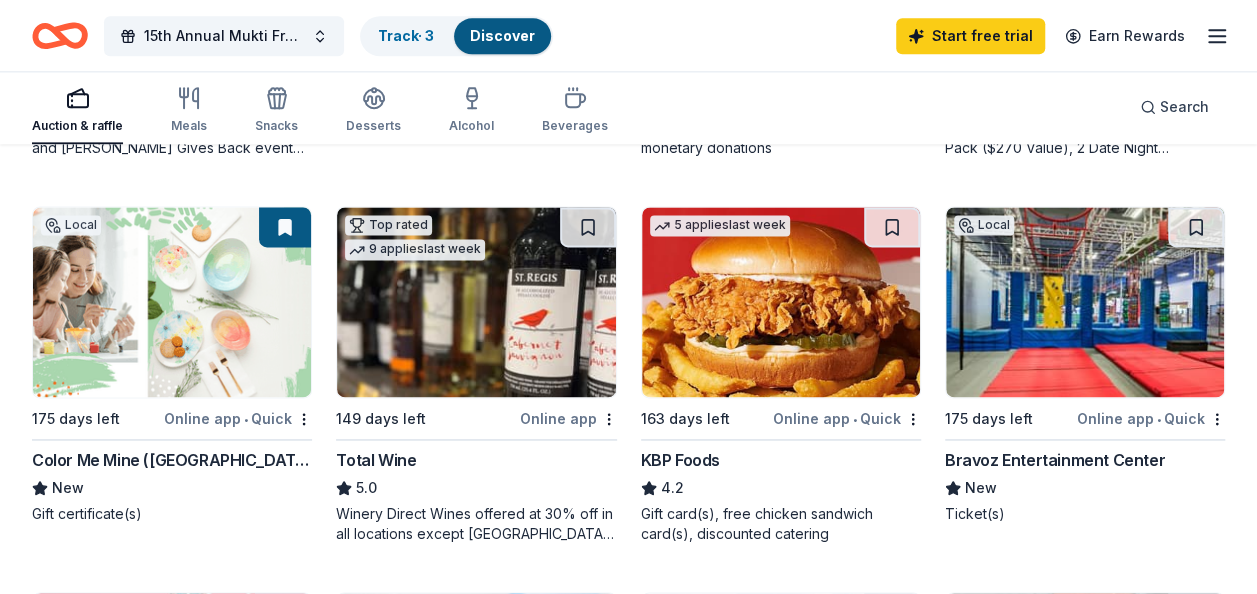 click on "Bravoz Entertainment Center" at bounding box center (1055, 460) 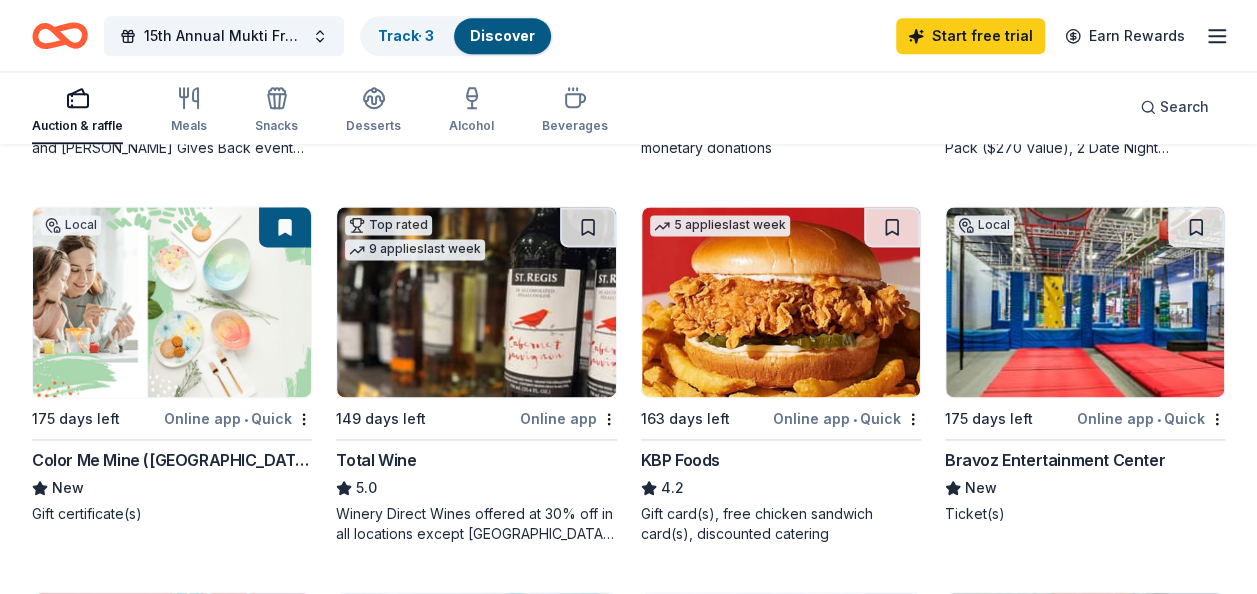 click on "Color Me Mine (Jacksonville)" at bounding box center (172, 460) 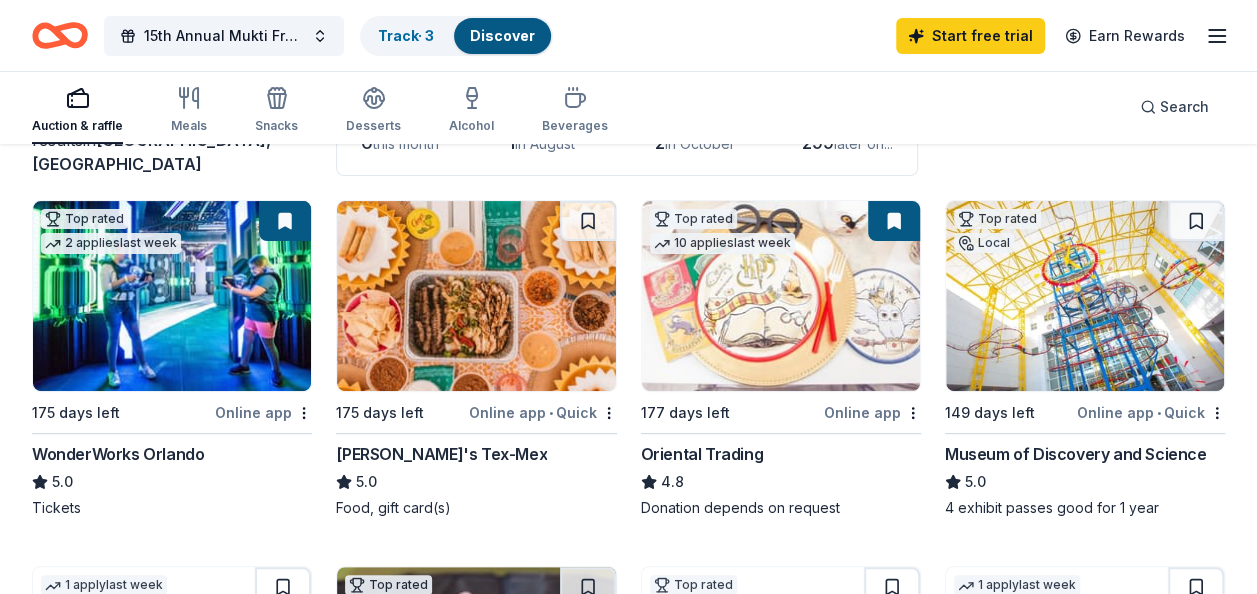 scroll, scrollTop: 200, scrollLeft: 0, axis: vertical 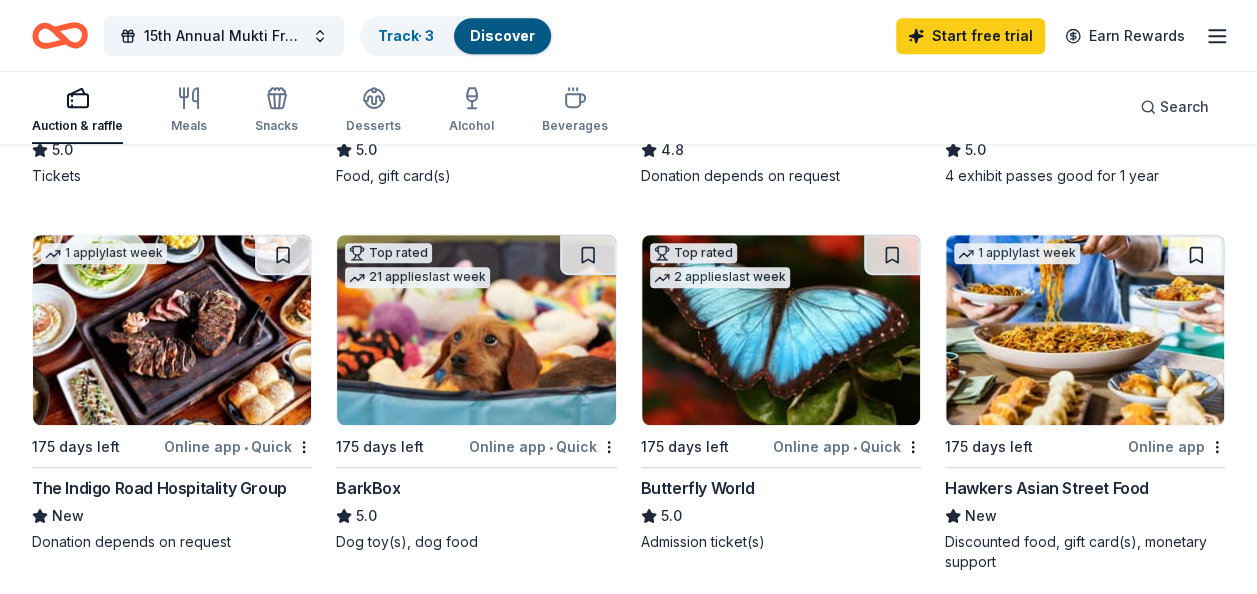 click on "Hawkers Asian Street Food" at bounding box center (1047, 488) 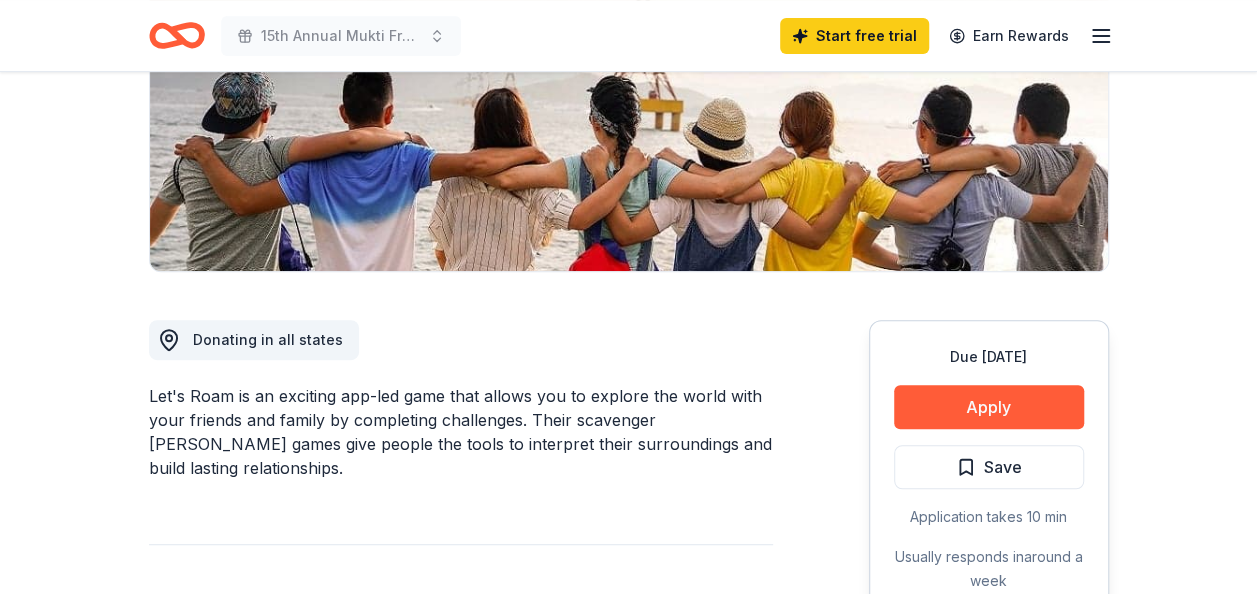 scroll, scrollTop: 400, scrollLeft: 0, axis: vertical 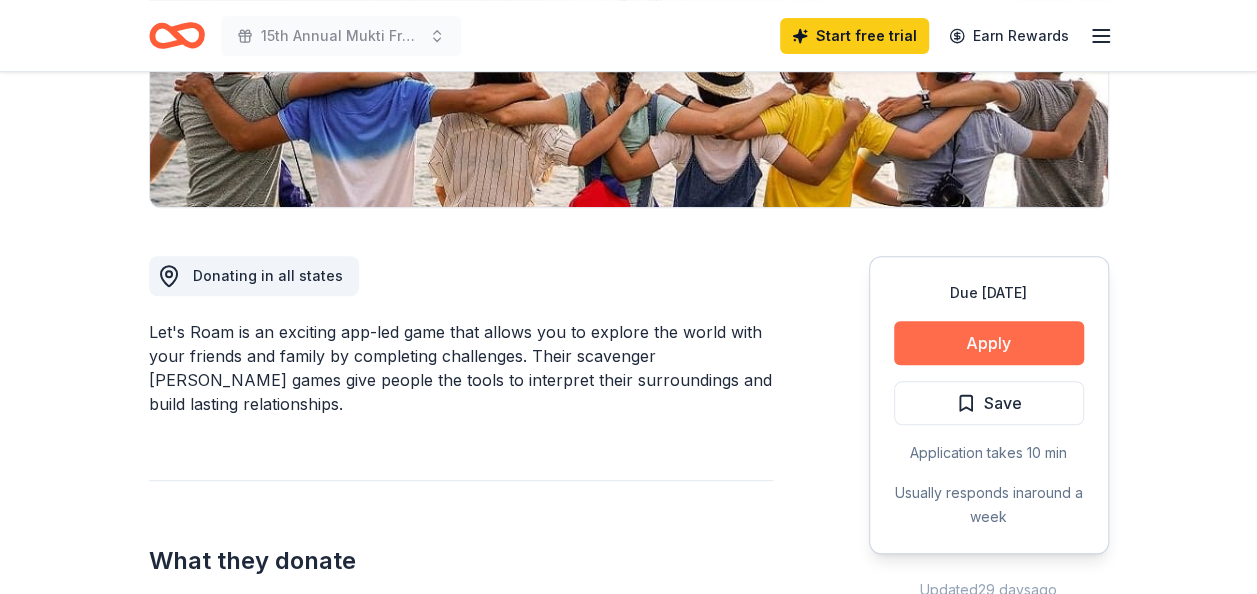 click on "Apply" at bounding box center (989, 343) 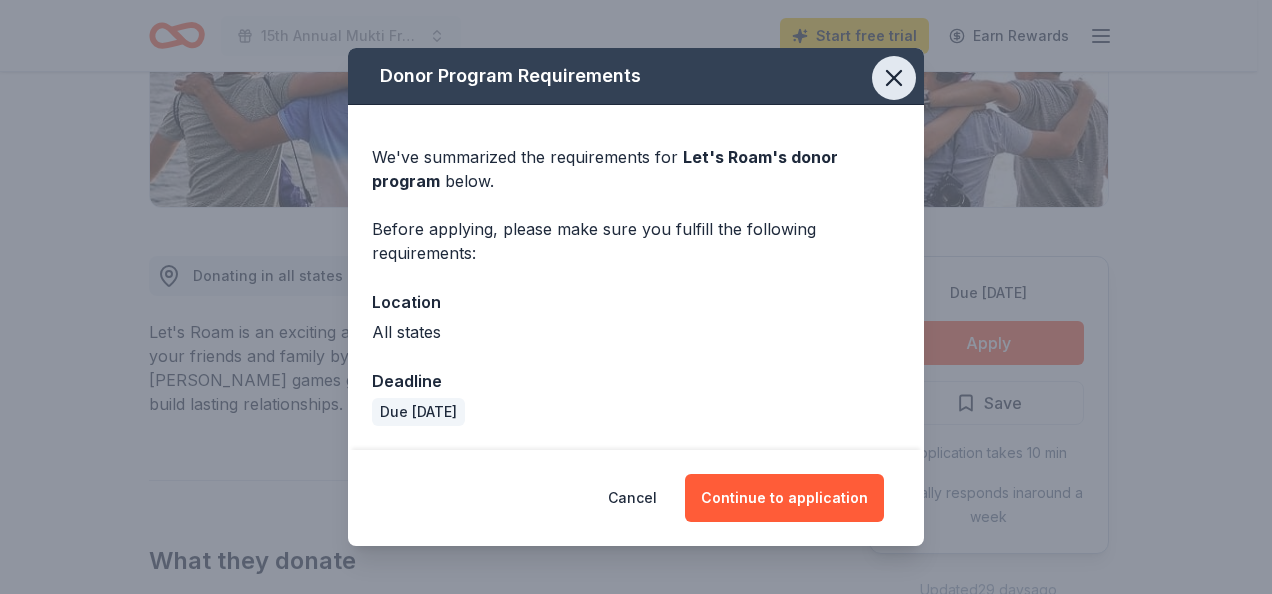 click 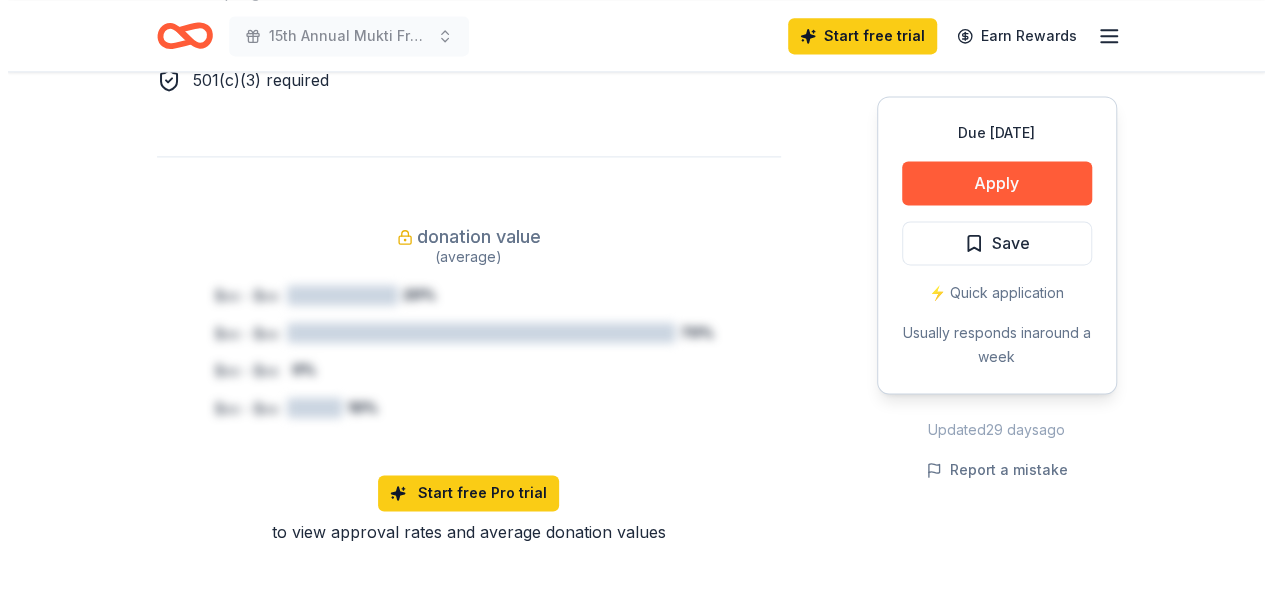 scroll, scrollTop: 900, scrollLeft: 0, axis: vertical 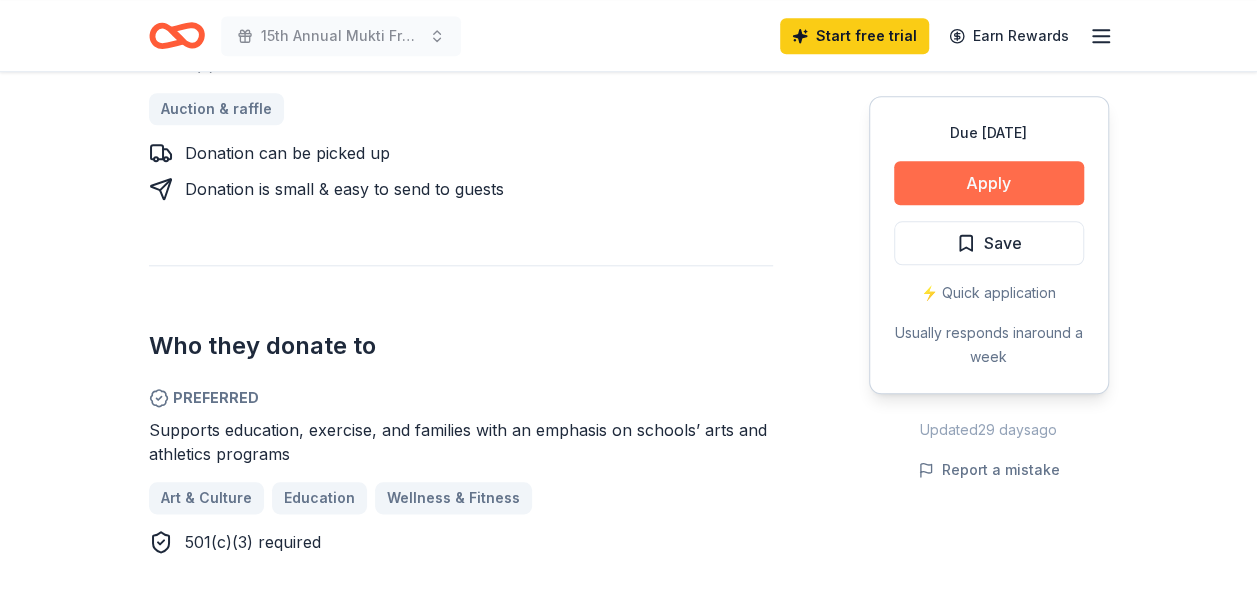 click on "Apply" at bounding box center (989, 183) 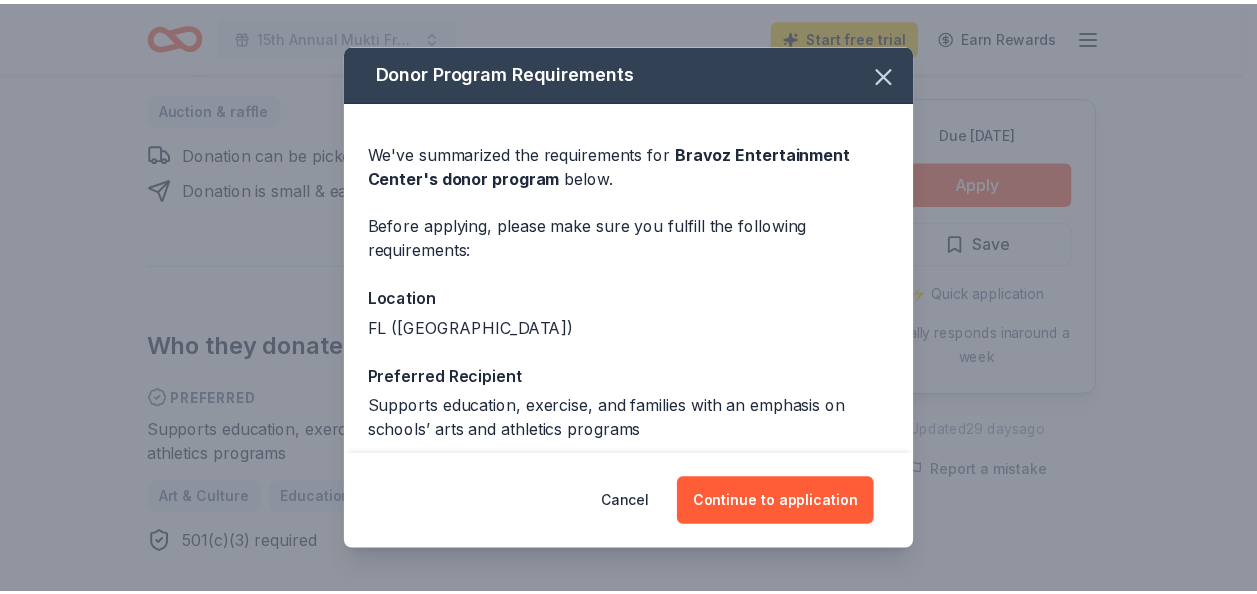 scroll, scrollTop: 172, scrollLeft: 0, axis: vertical 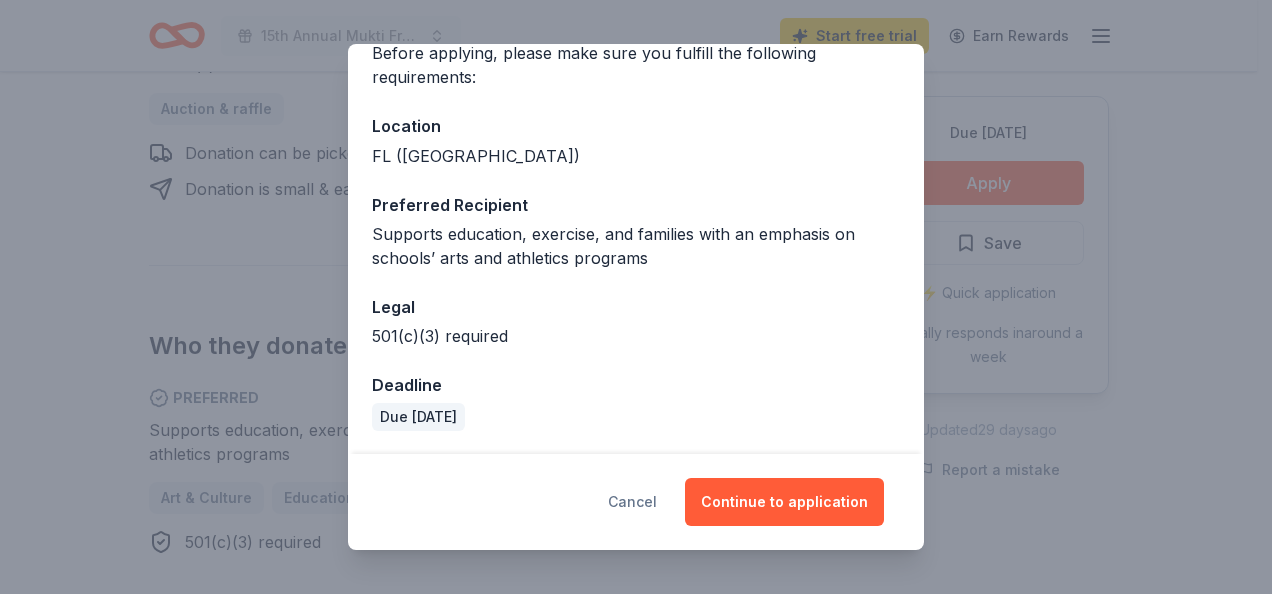 click on "Cancel" at bounding box center [632, 502] 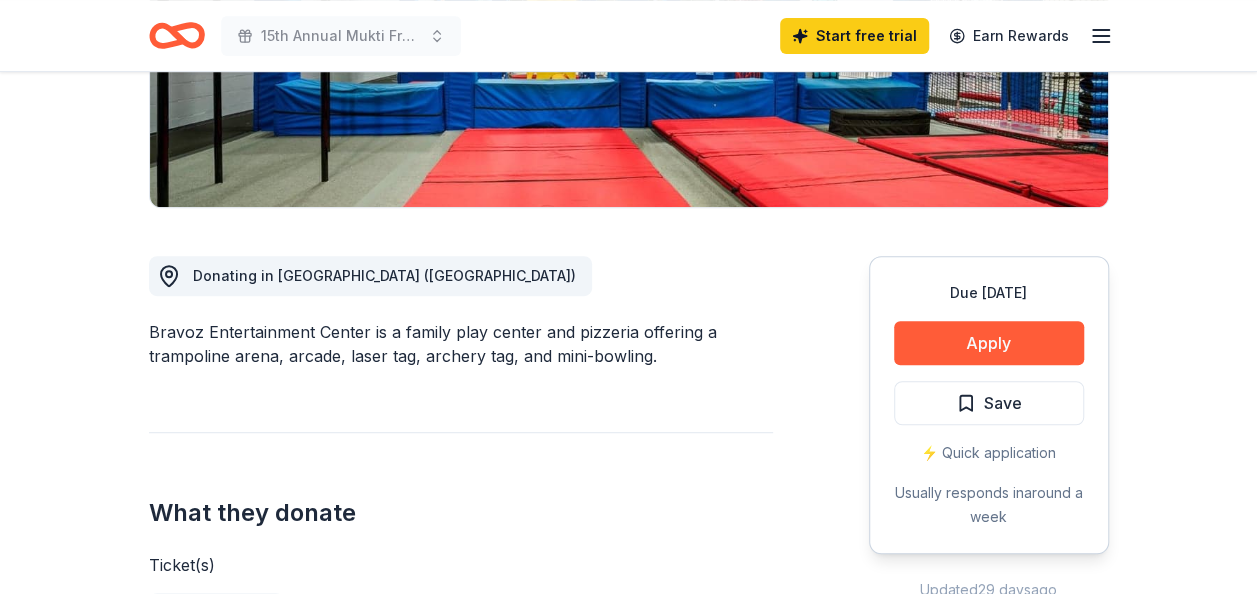 scroll, scrollTop: 0, scrollLeft: 0, axis: both 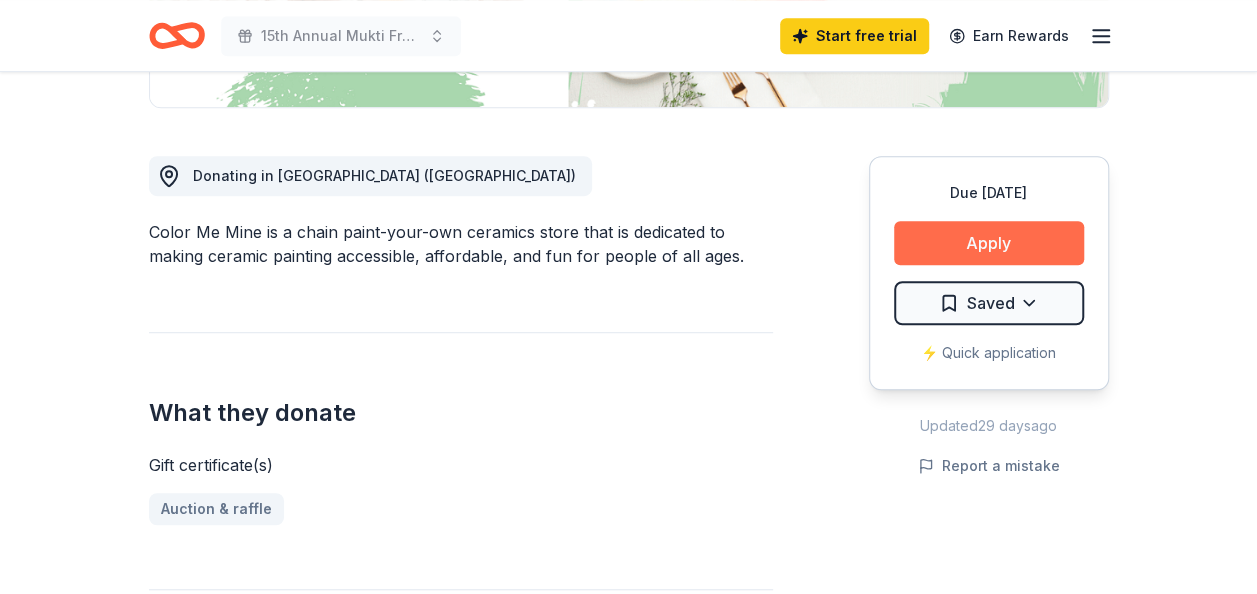 click on "Apply" at bounding box center (989, 243) 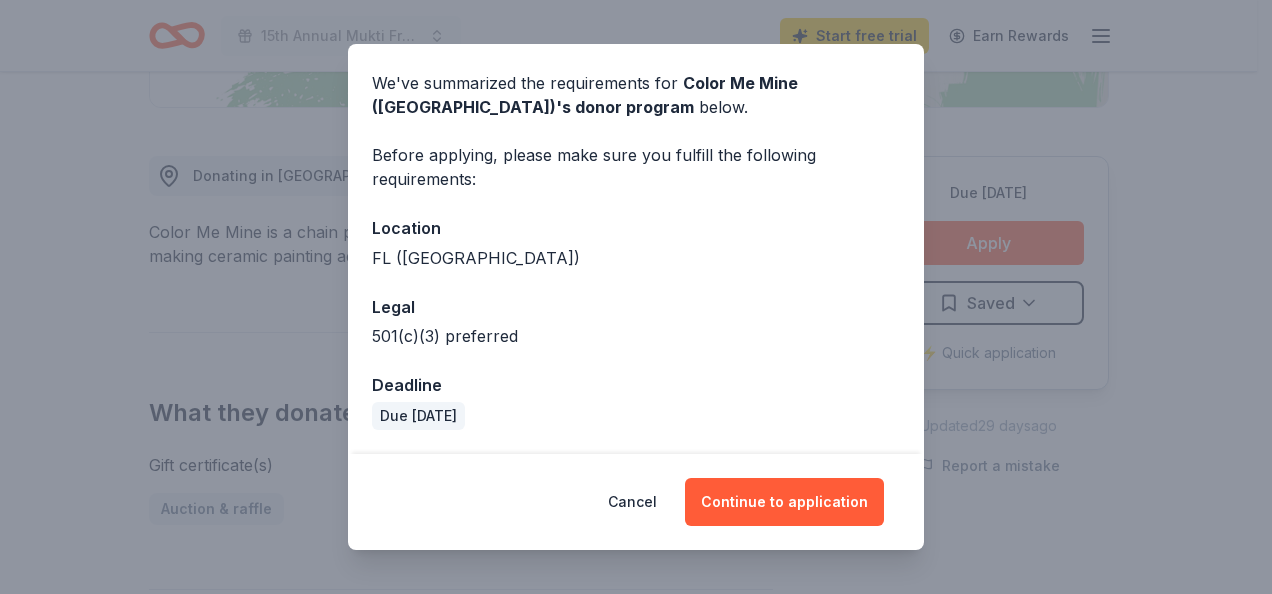 scroll, scrollTop: 0, scrollLeft: 0, axis: both 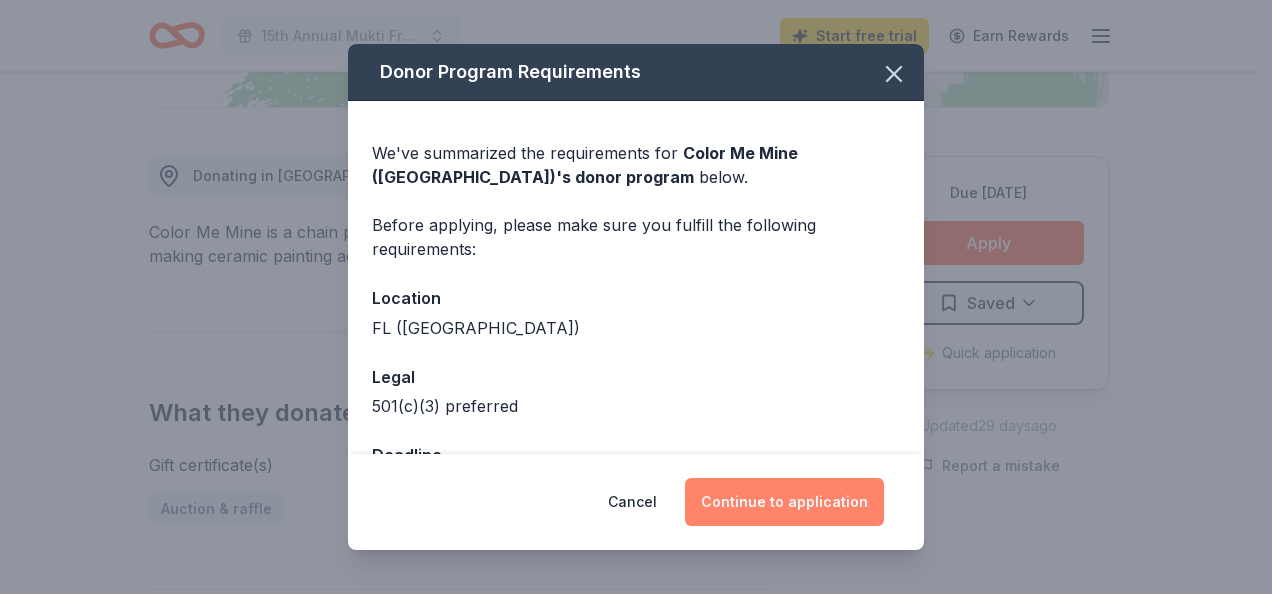 click on "Continue to application" at bounding box center [784, 502] 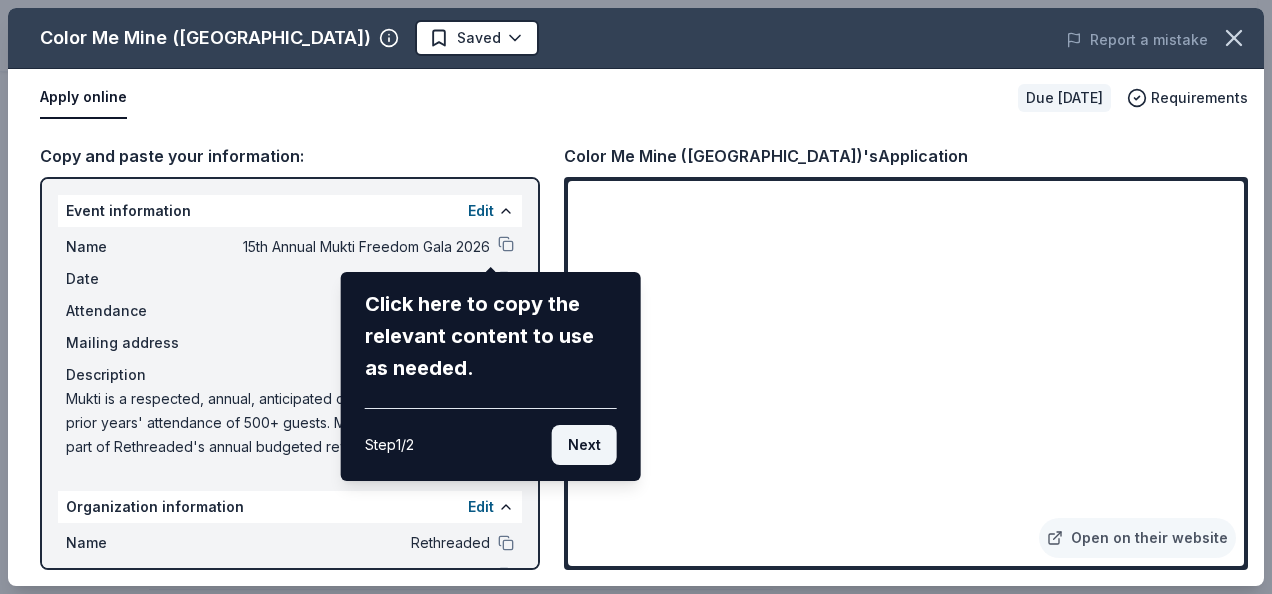 click on "Next" at bounding box center (584, 445) 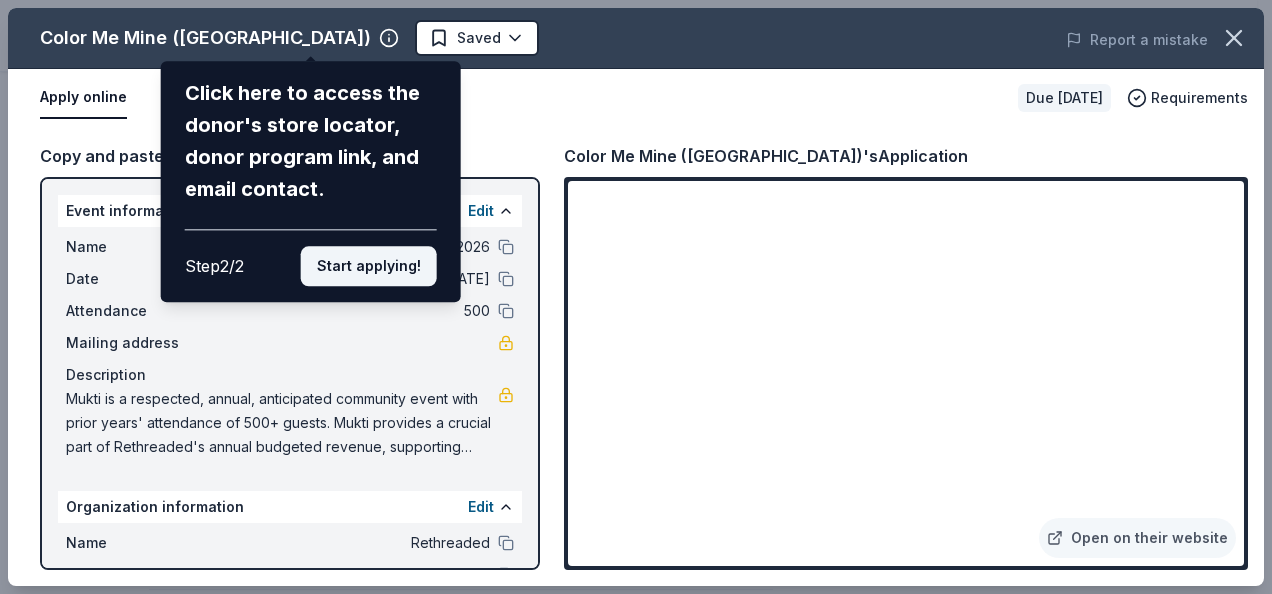 click on "Start applying!" at bounding box center [369, 266] 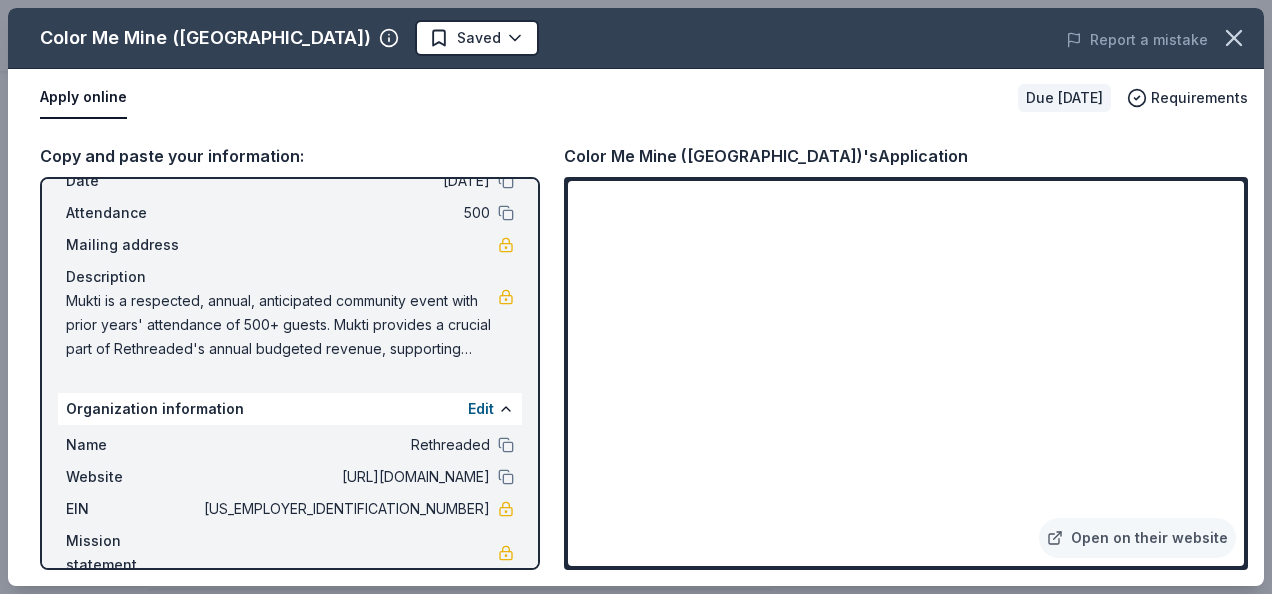 scroll, scrollTop: 131, scrollLeft: 0, axis: vertical 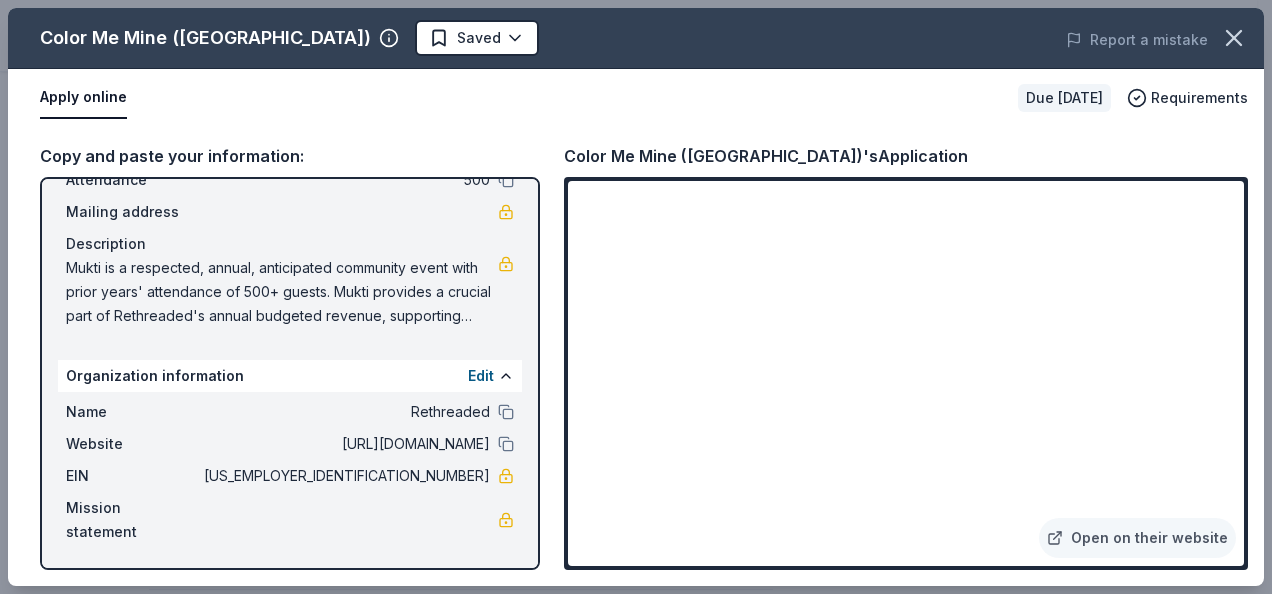 drag, startPoint x: 67, startPoint y: 267, endPoint x: 346, endPoint y: 264, distance: 279.01614 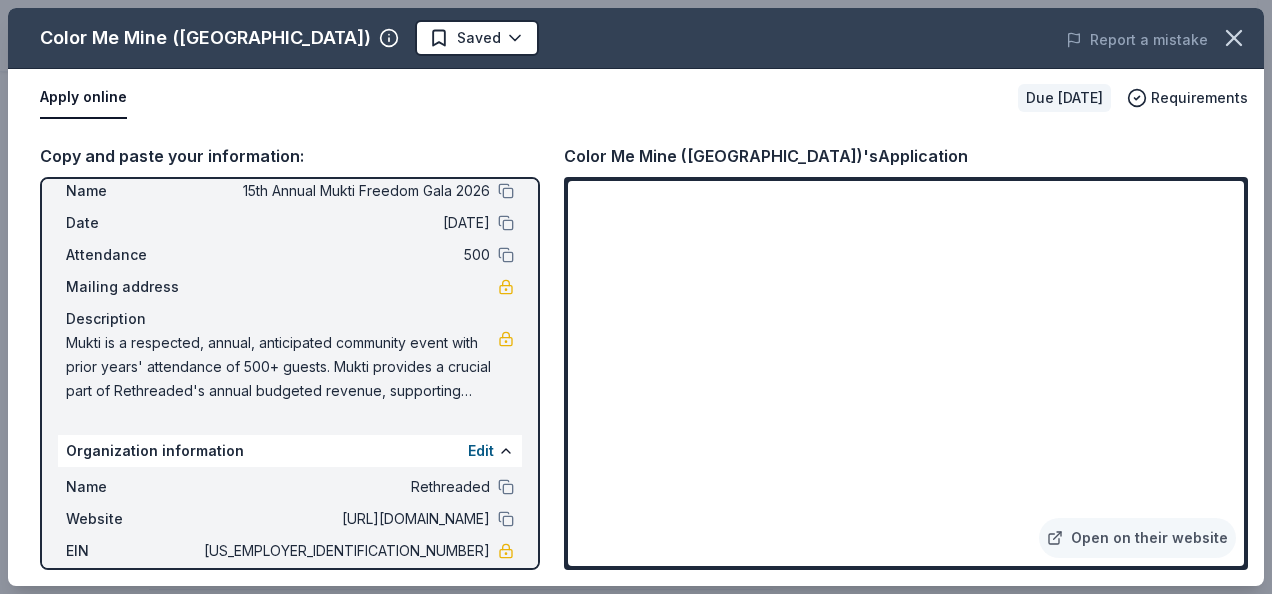 scroll, scrollTop: 100, scrollLeft: 0, axis: vertical 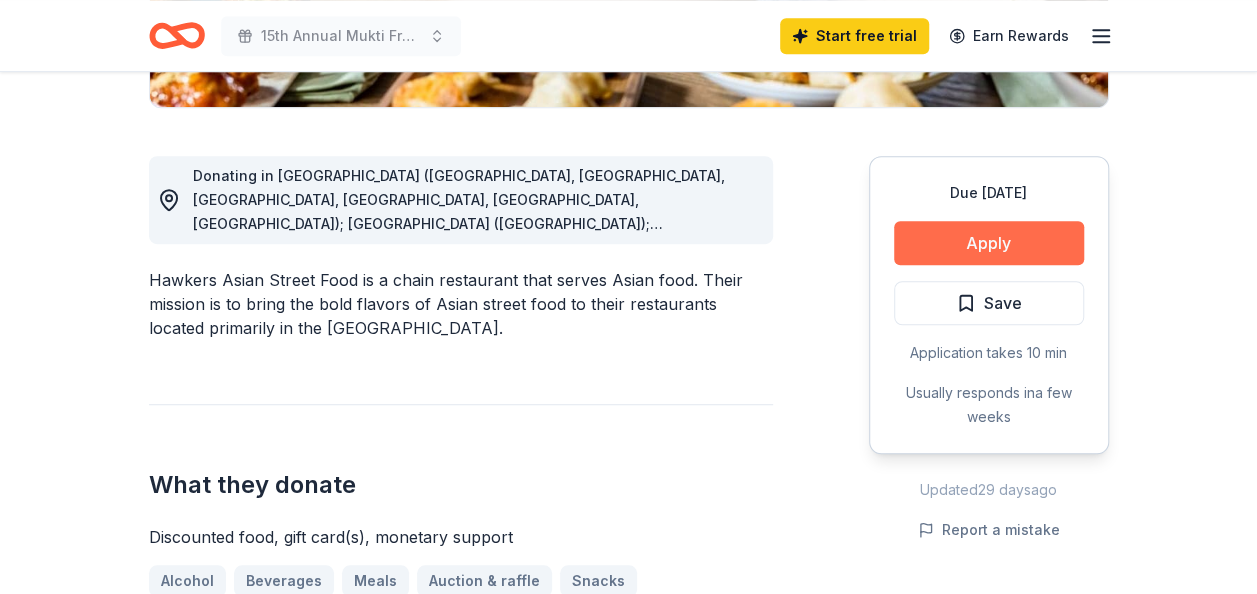 click on "Apply" at bounding box center [989, 243] 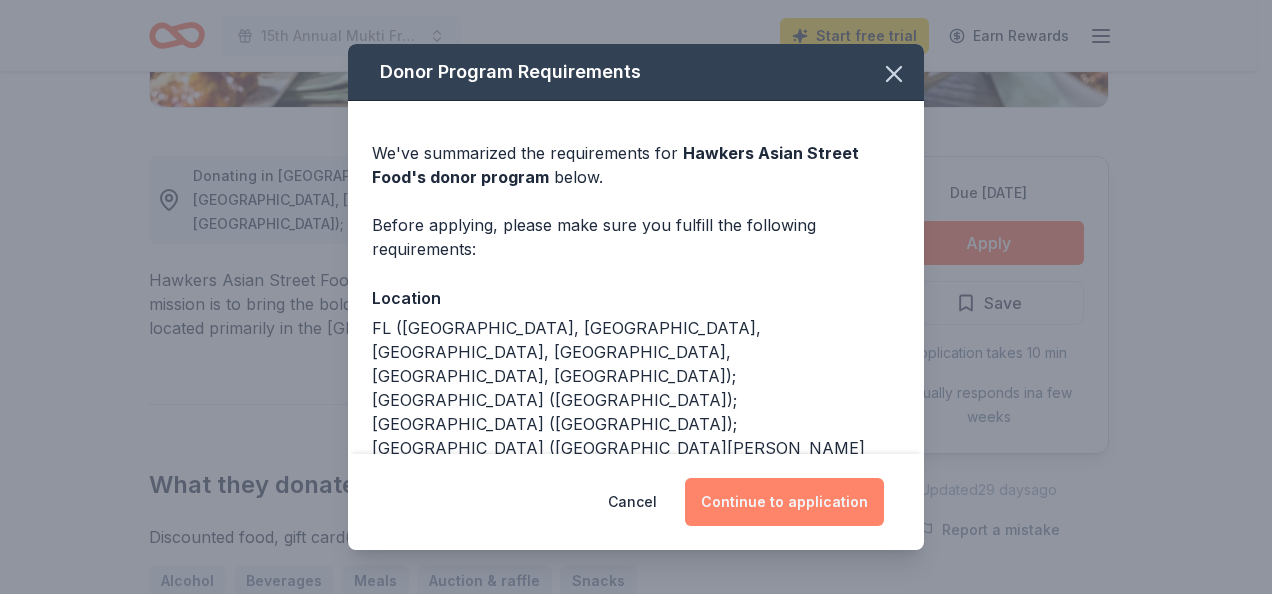 click on "Continue to application" at bounding box center [784, 502] 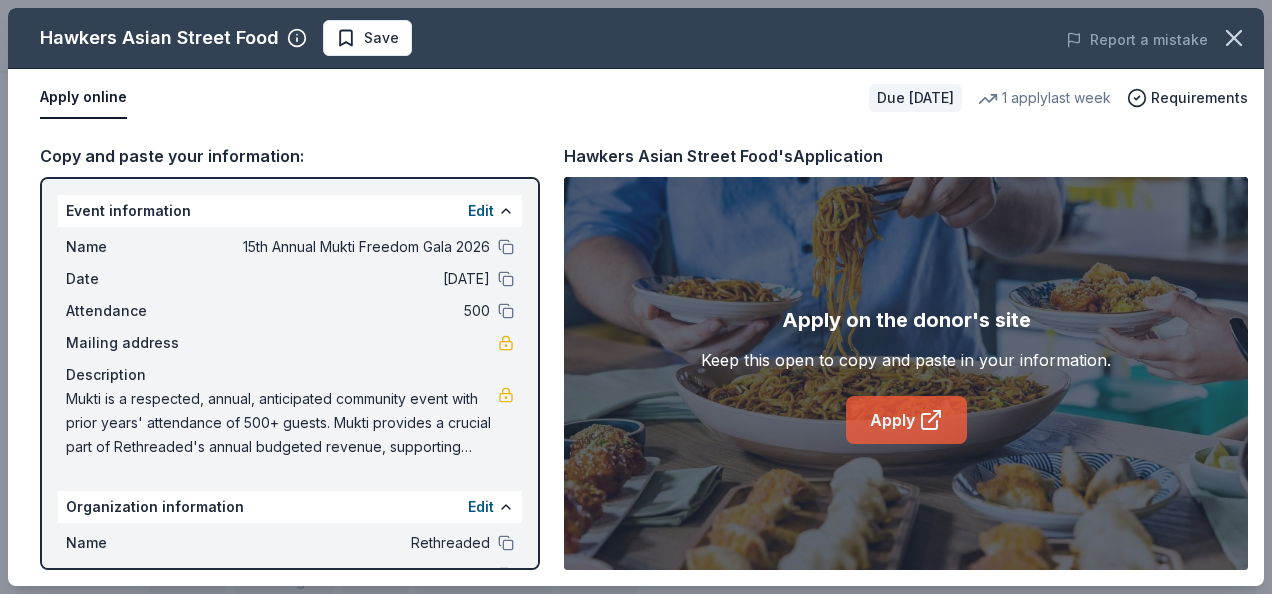 click 